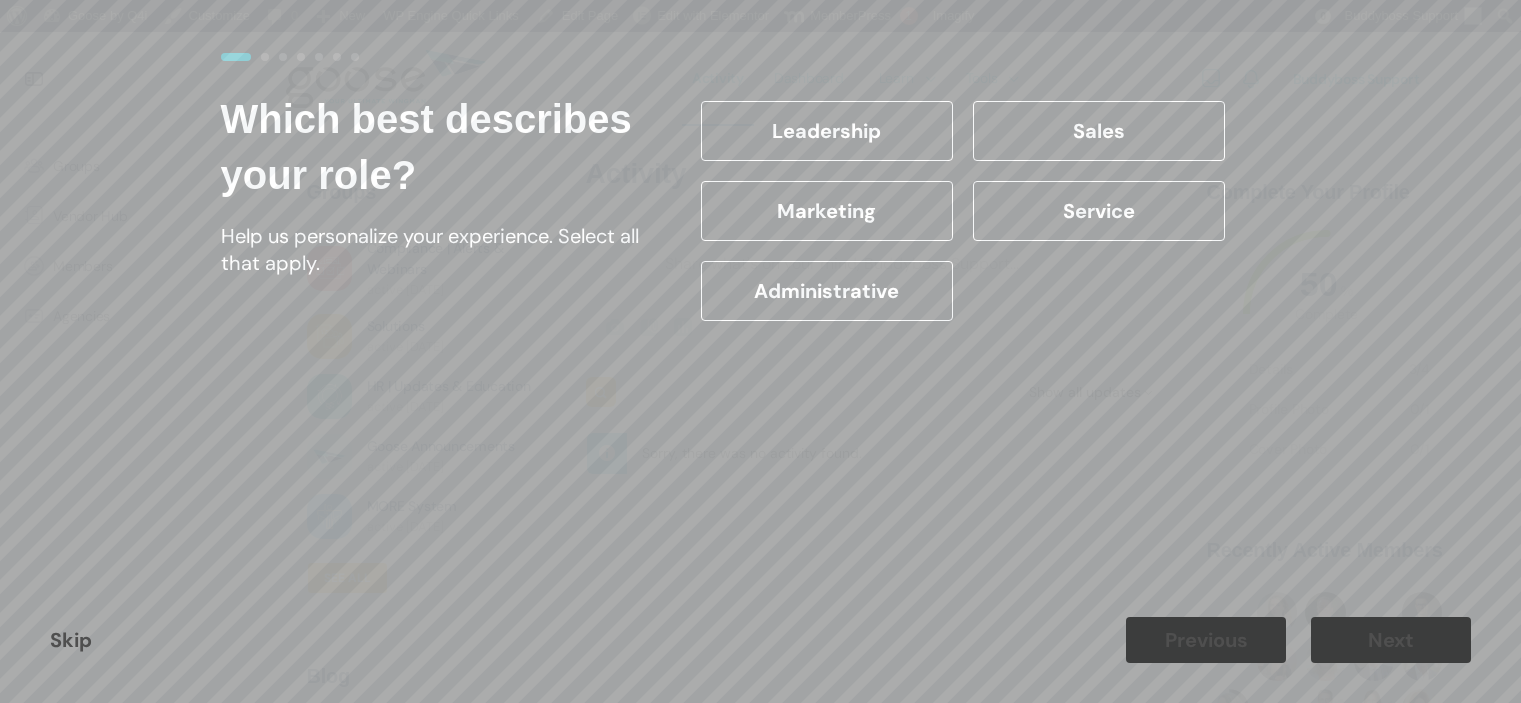 scroll, scrollTop: 0, scrollLeft: 0, axis: both 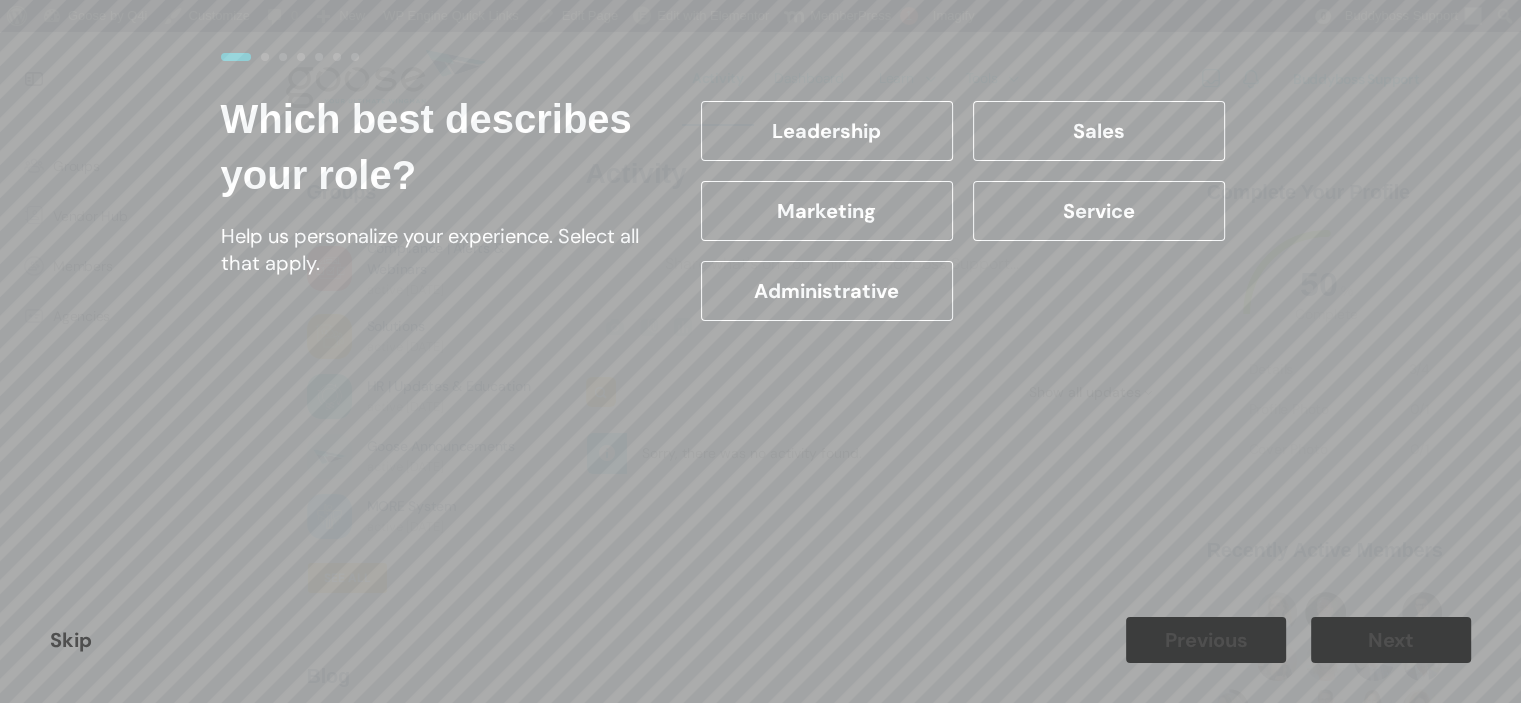 click on "Leadership" at bounding box center (827, 131) 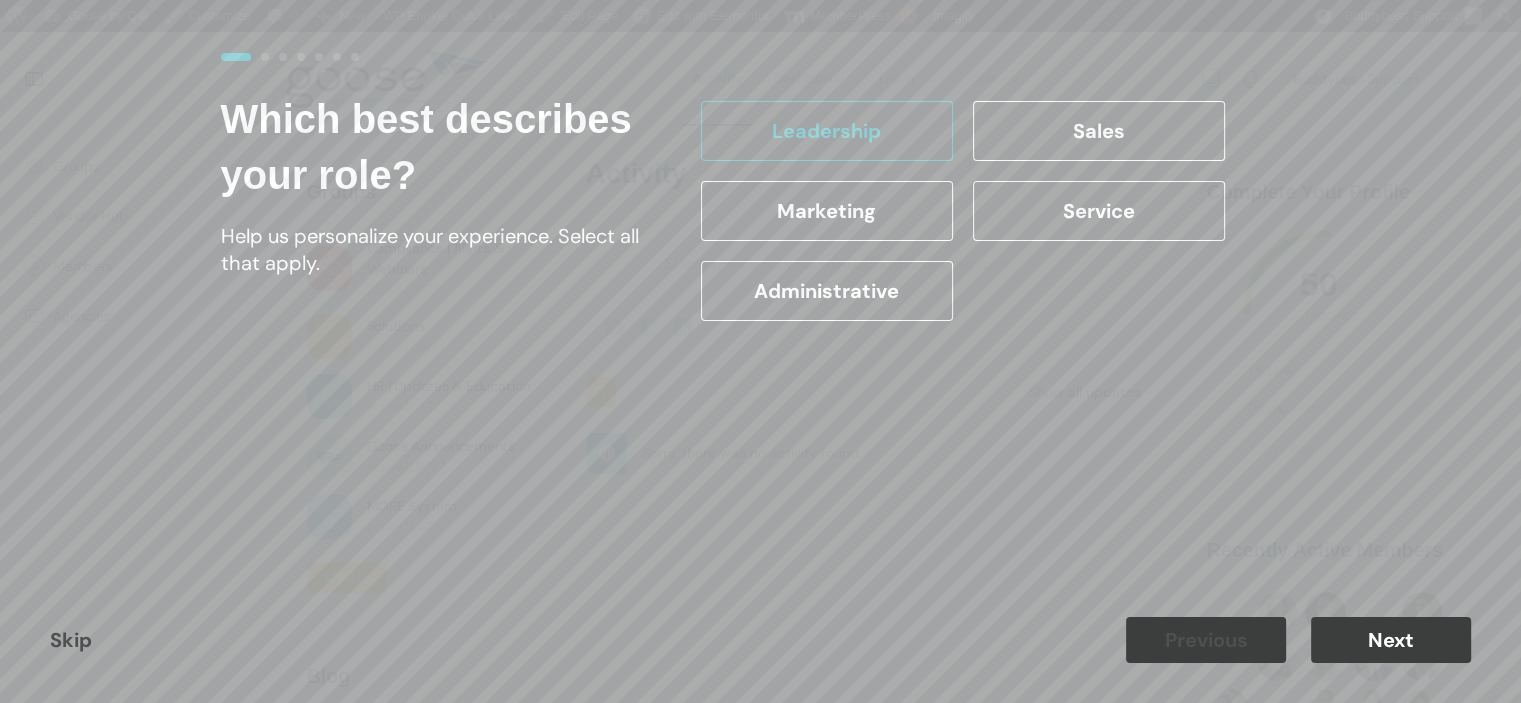 click on "Next" at bounding box center [1391, 640] 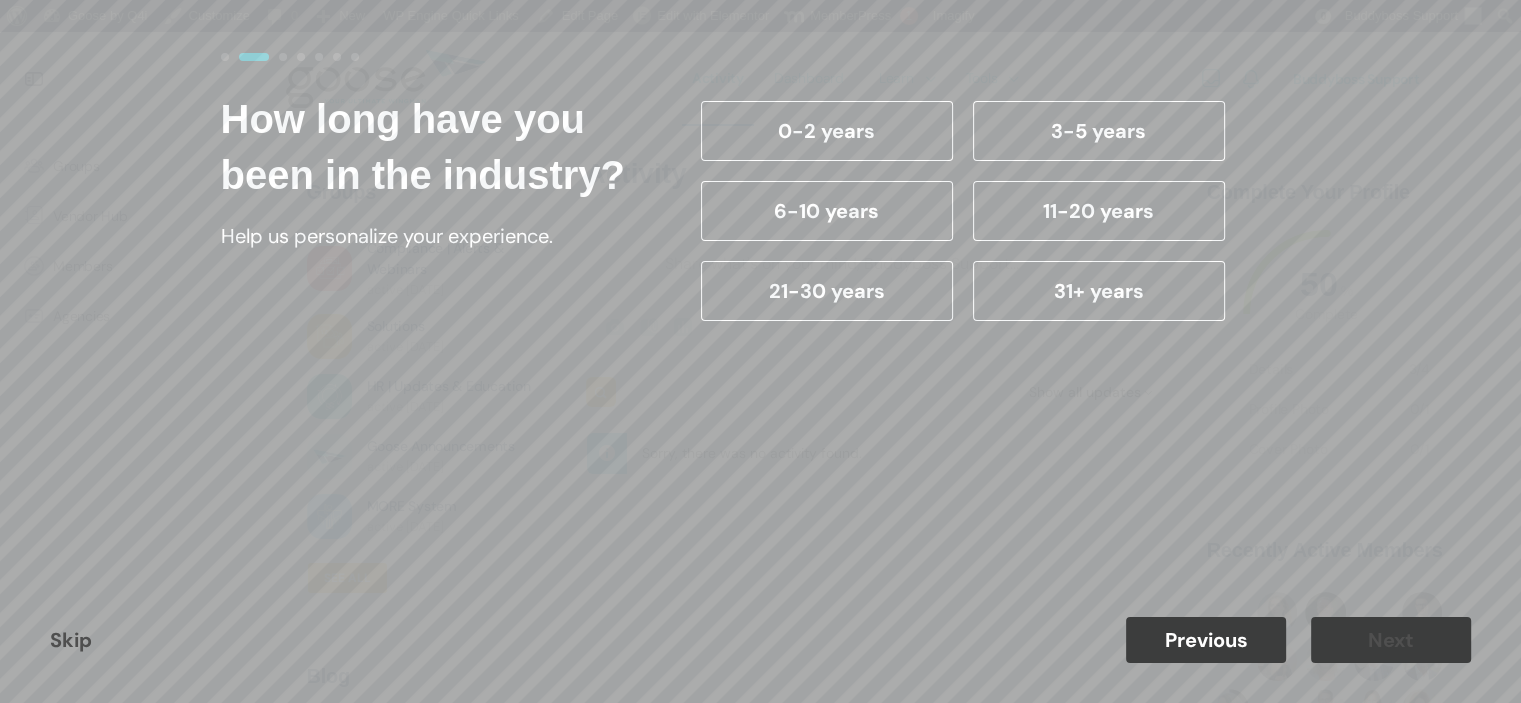 click on "31+ years" at bounding box center [1099, 291] 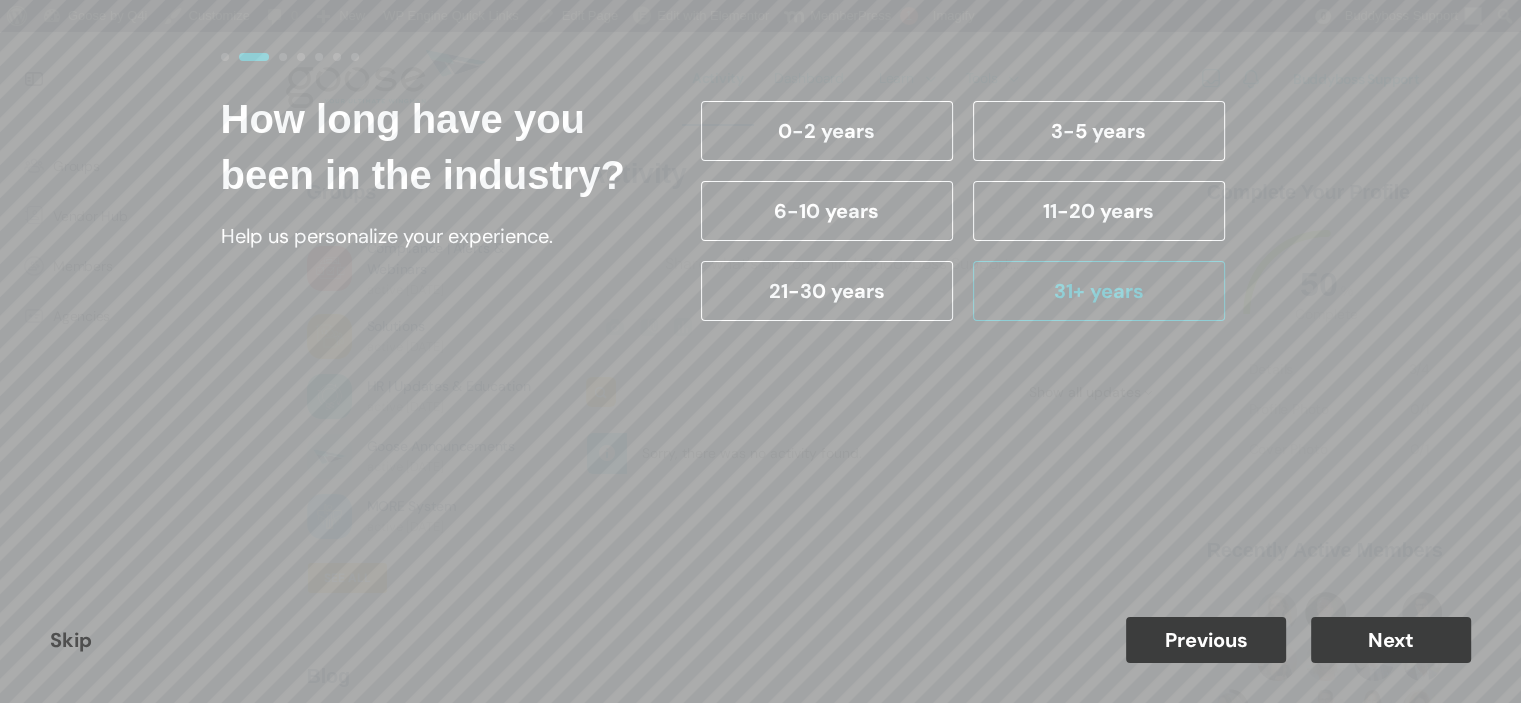 click on "Next" at bounding box center [1391, 640] 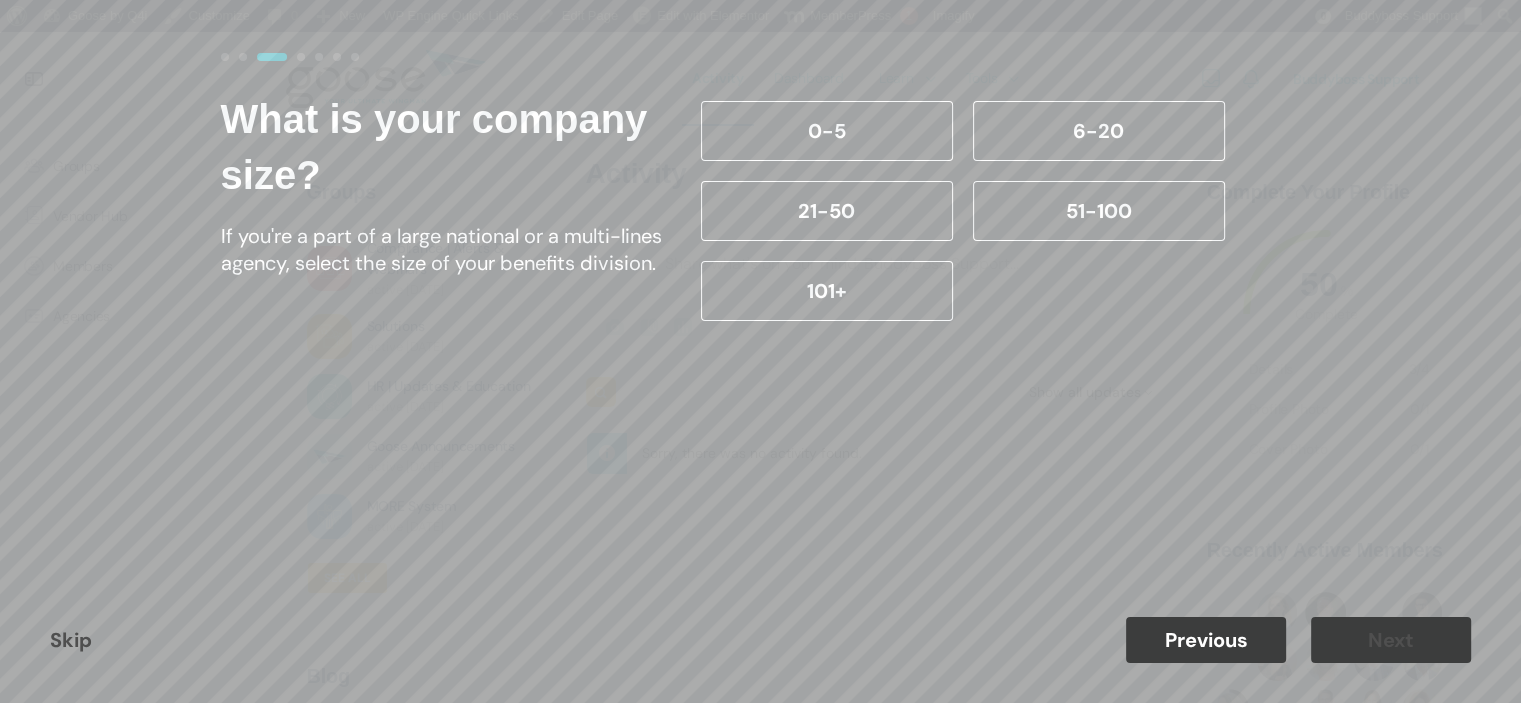 click on "51-100" at bounding box center (1099, 211) 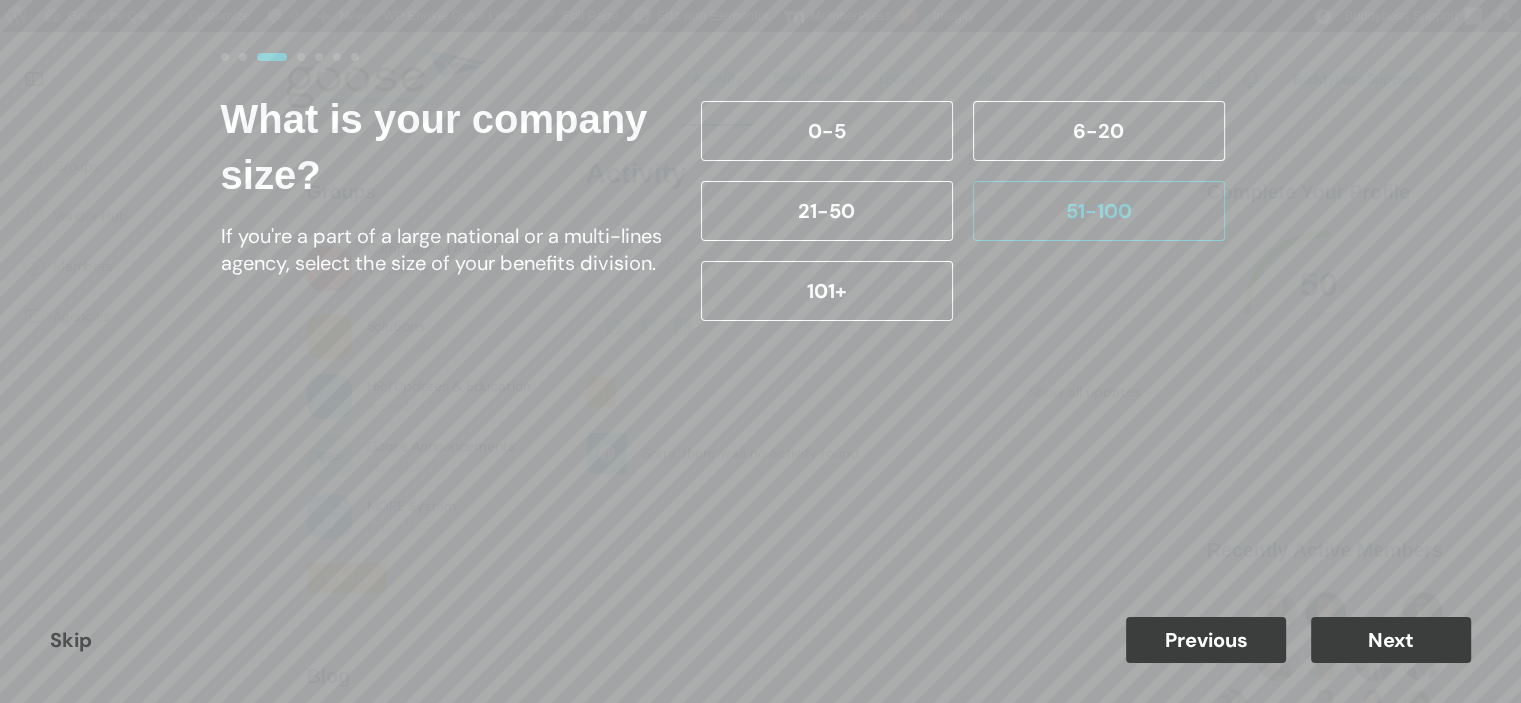 click on "101+" at bounding box center [827, 291] 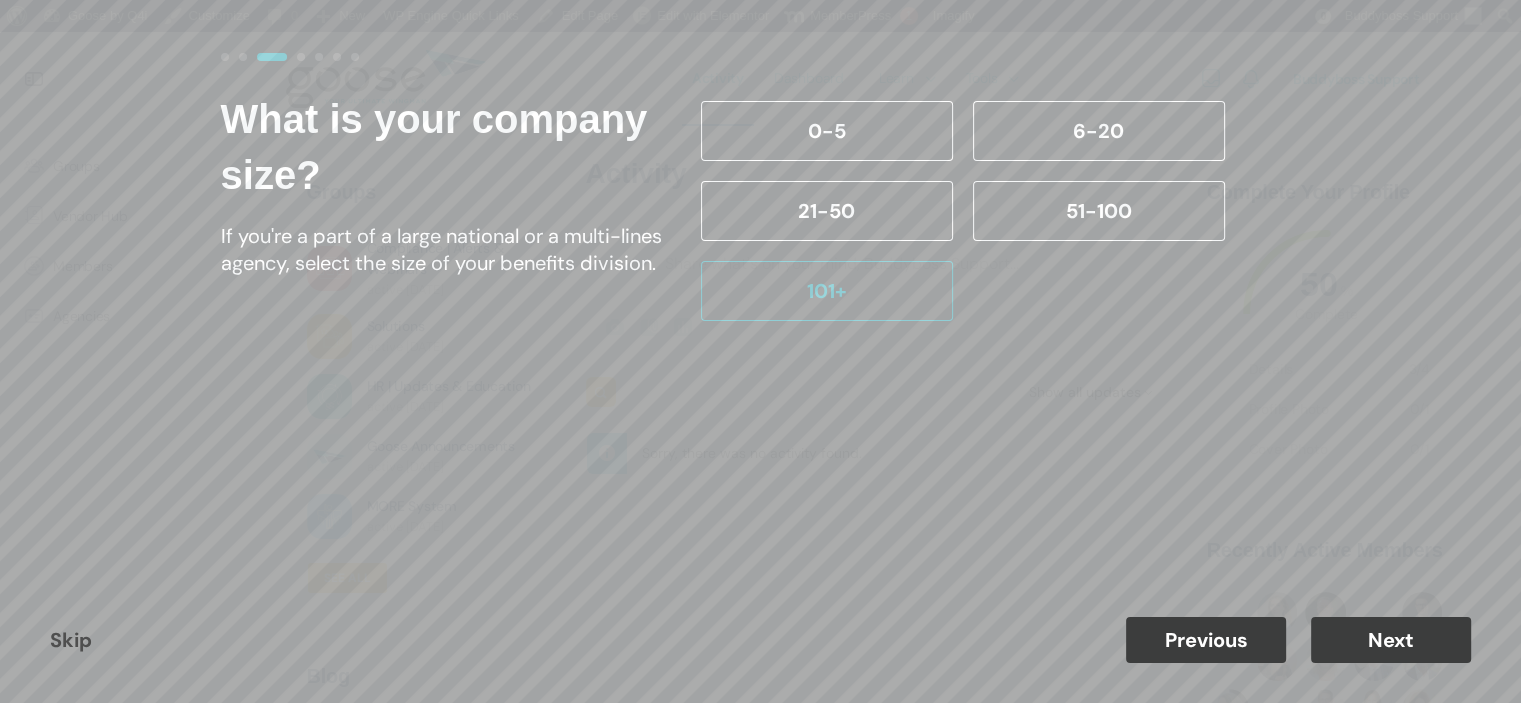 click on "Next" at bounding box center [1391, 640] 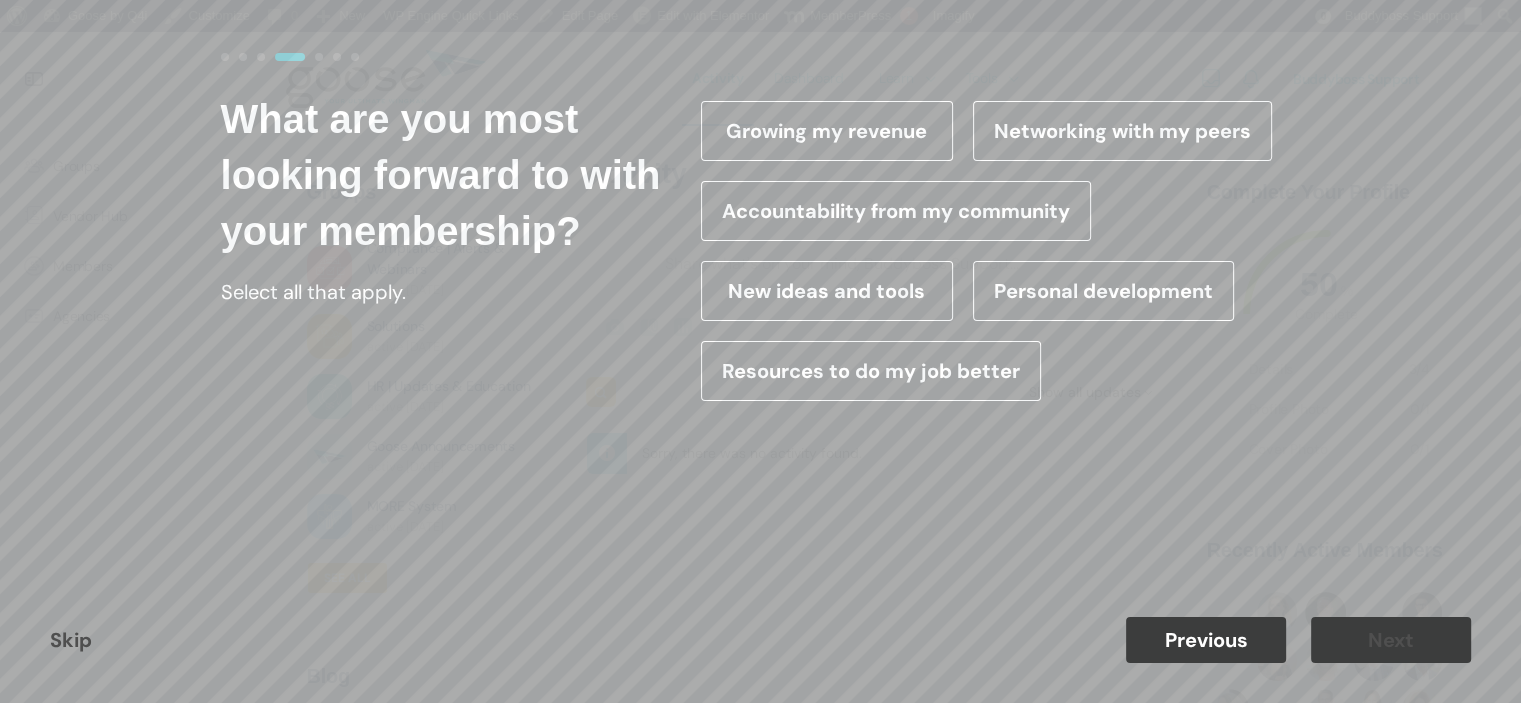 click on "Growing my revenue" at bounding box center (827, 131) 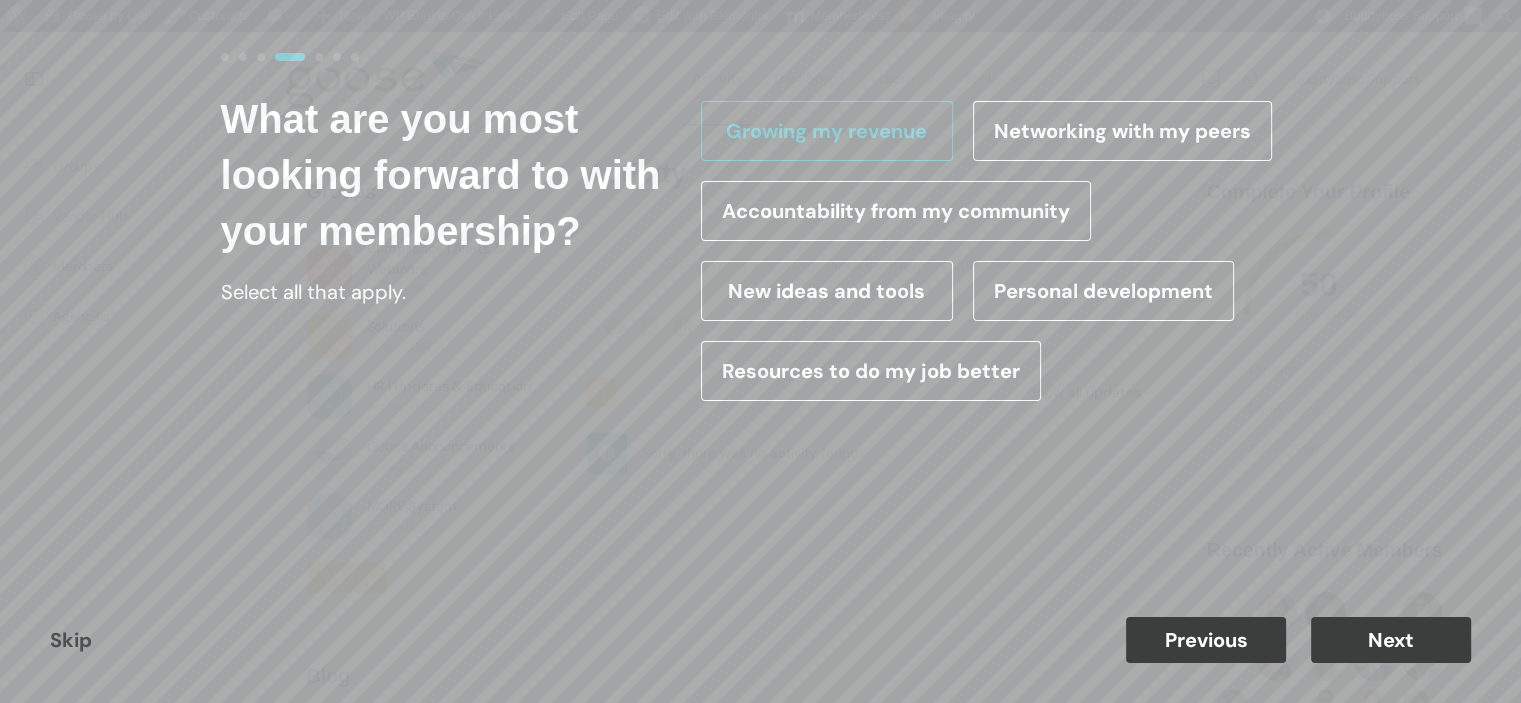 click on "Next" at bounding box center (1391, 640) 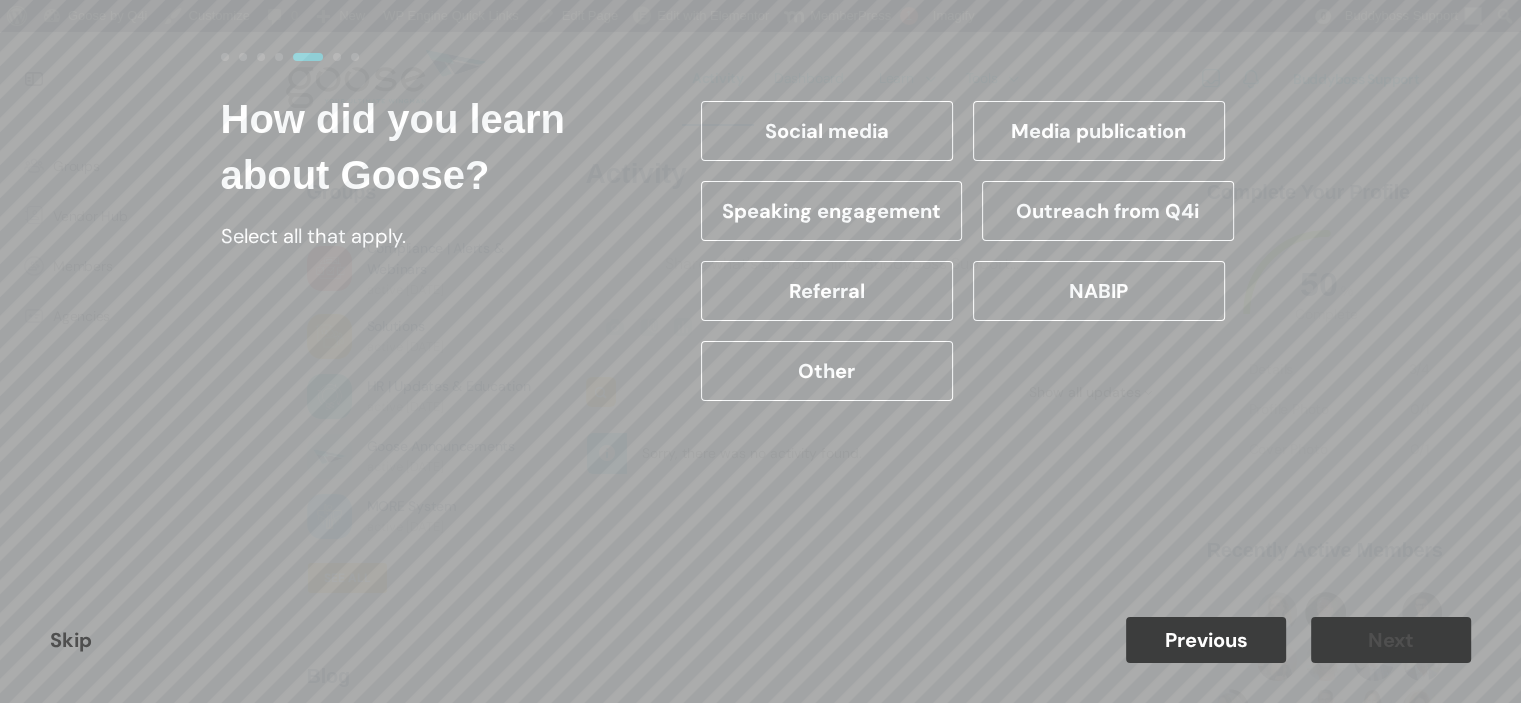 click on "Social media" at bounding box center [827, 131] 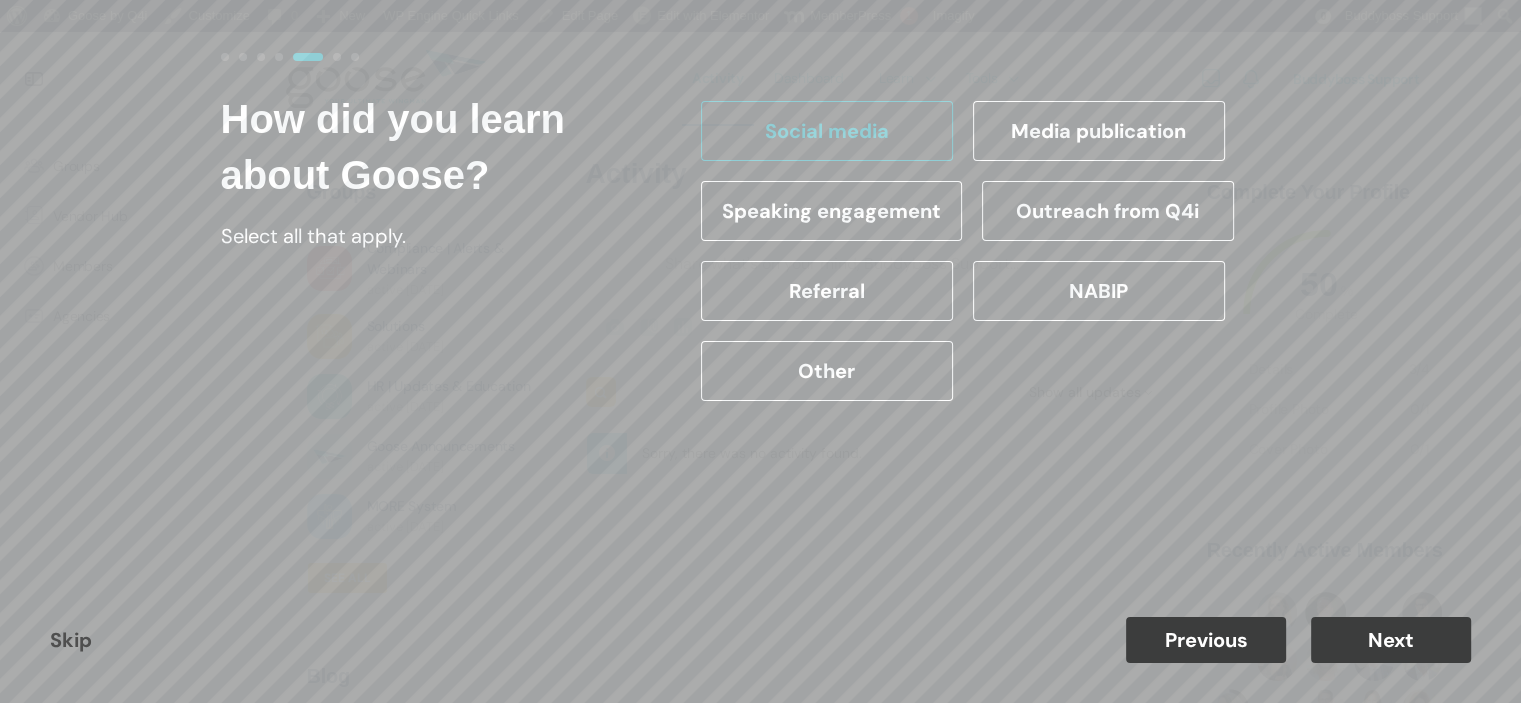 click on "Skip" at bounding box center [71, 640] 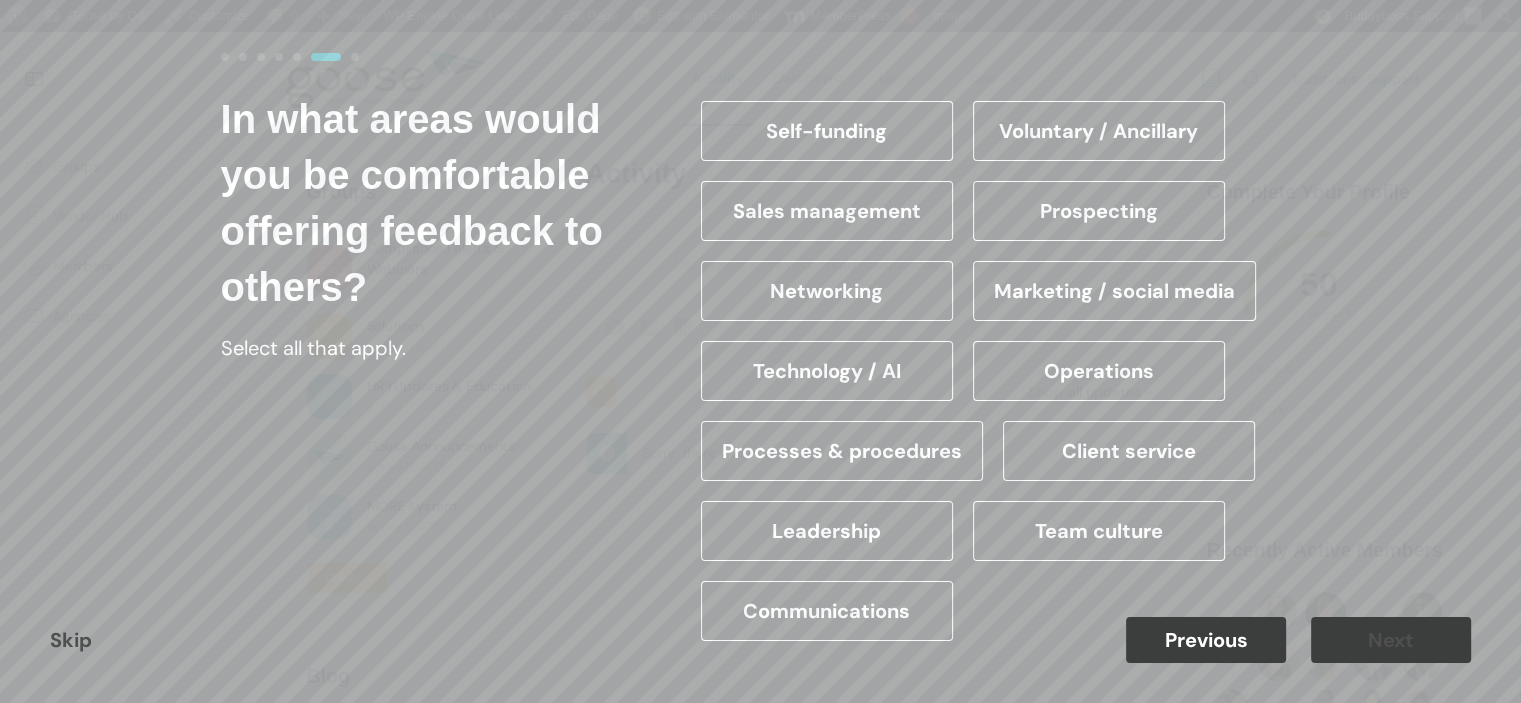 click on "Skip" at bounding box center (71, 640) 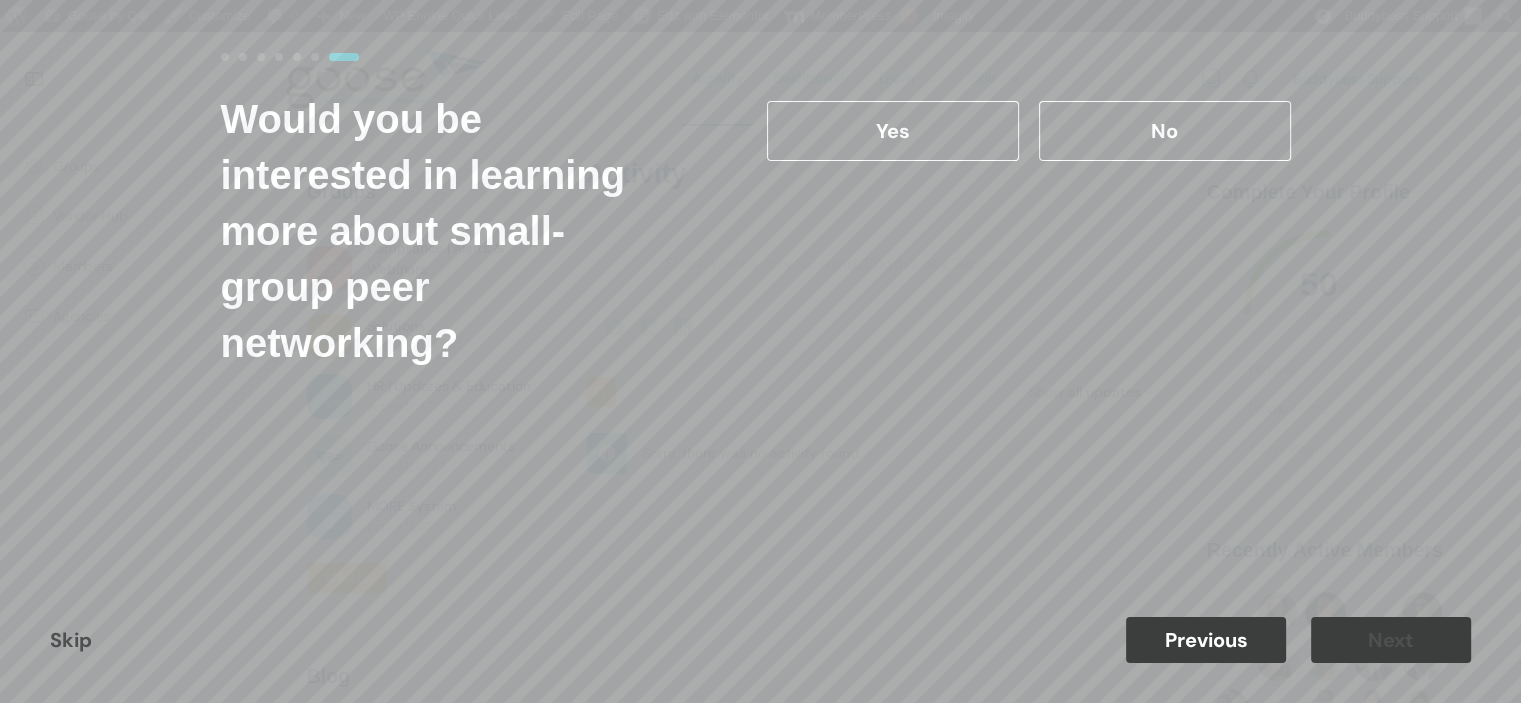 click on "Skip" at bounding box center [71, 640] 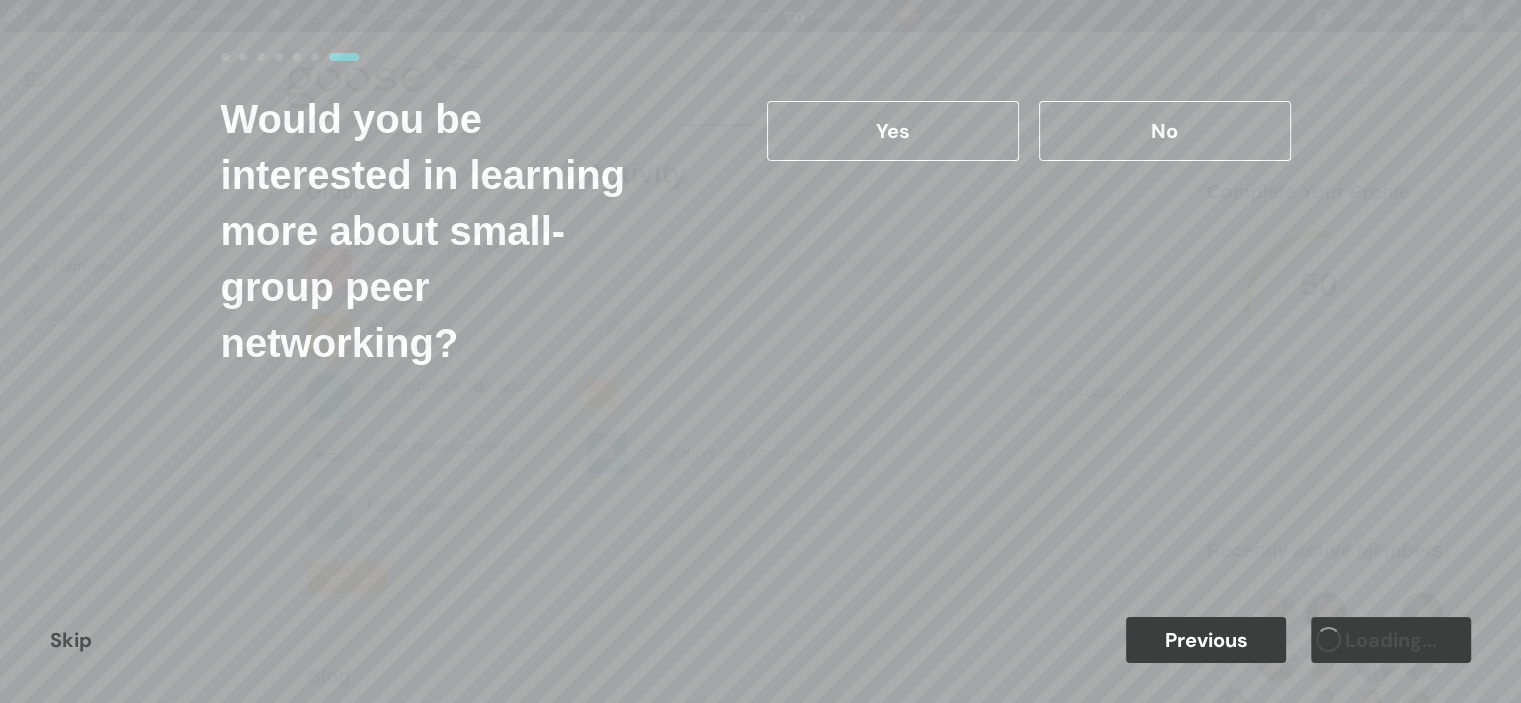 click on "Skip" at bounding box center [71, 640] 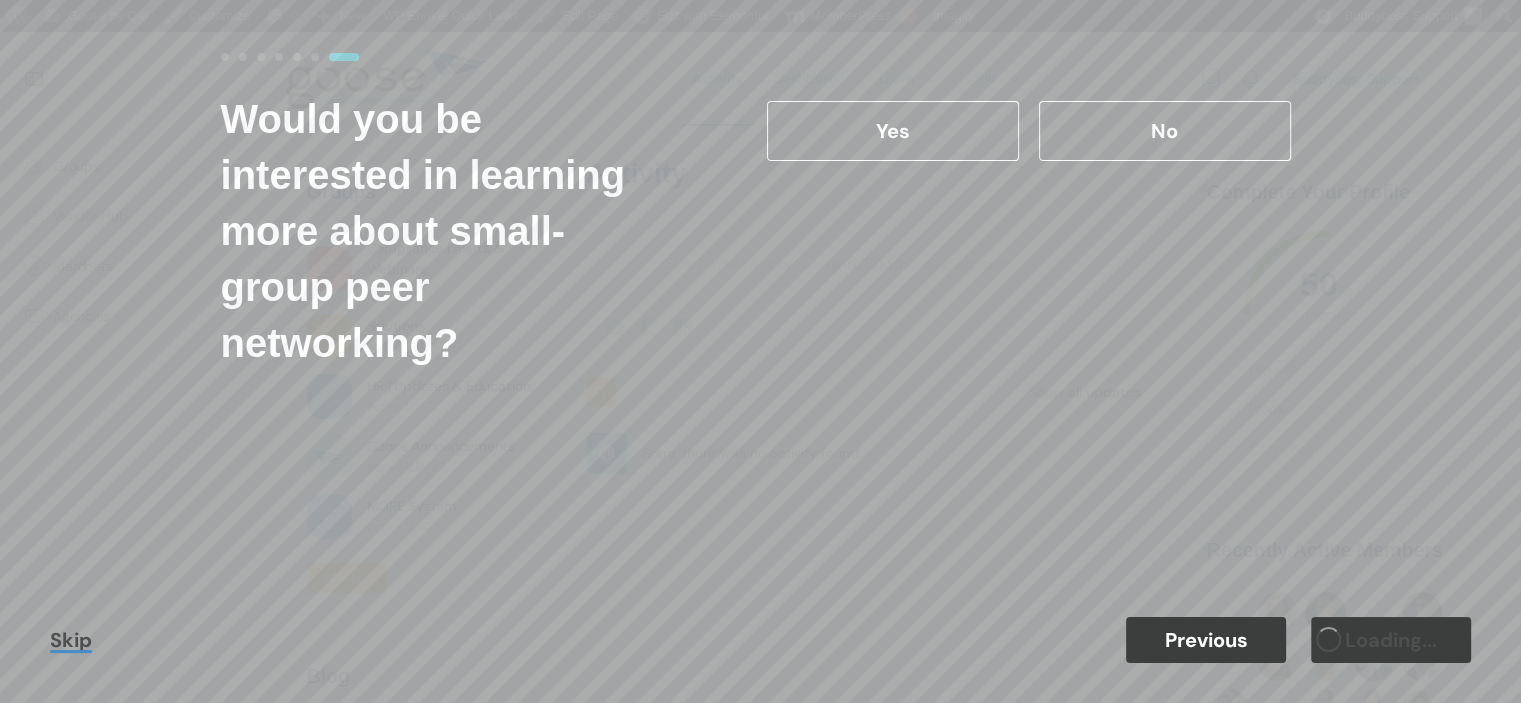 click on "Skip" at bounding box center [71, 640] 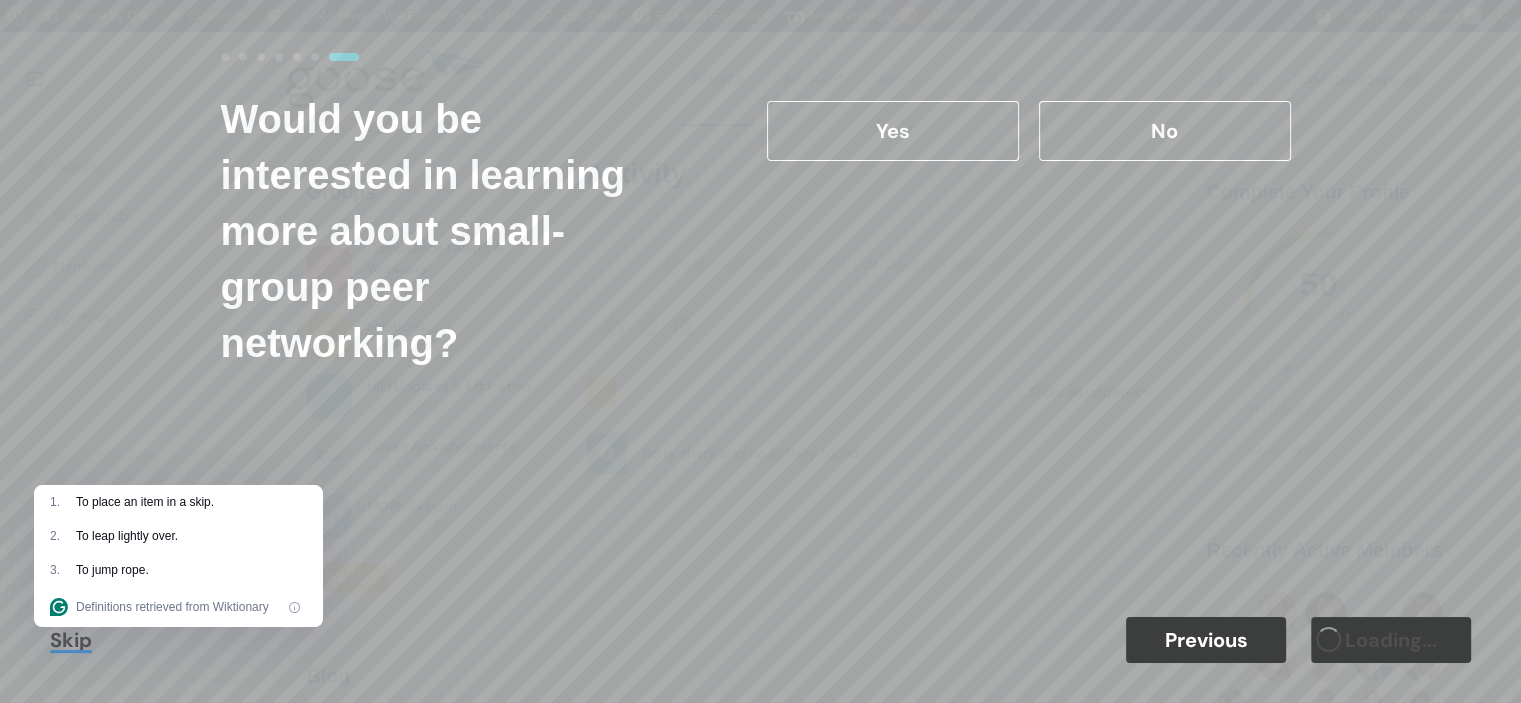 click on "No" at bounding box center (1165, 131) 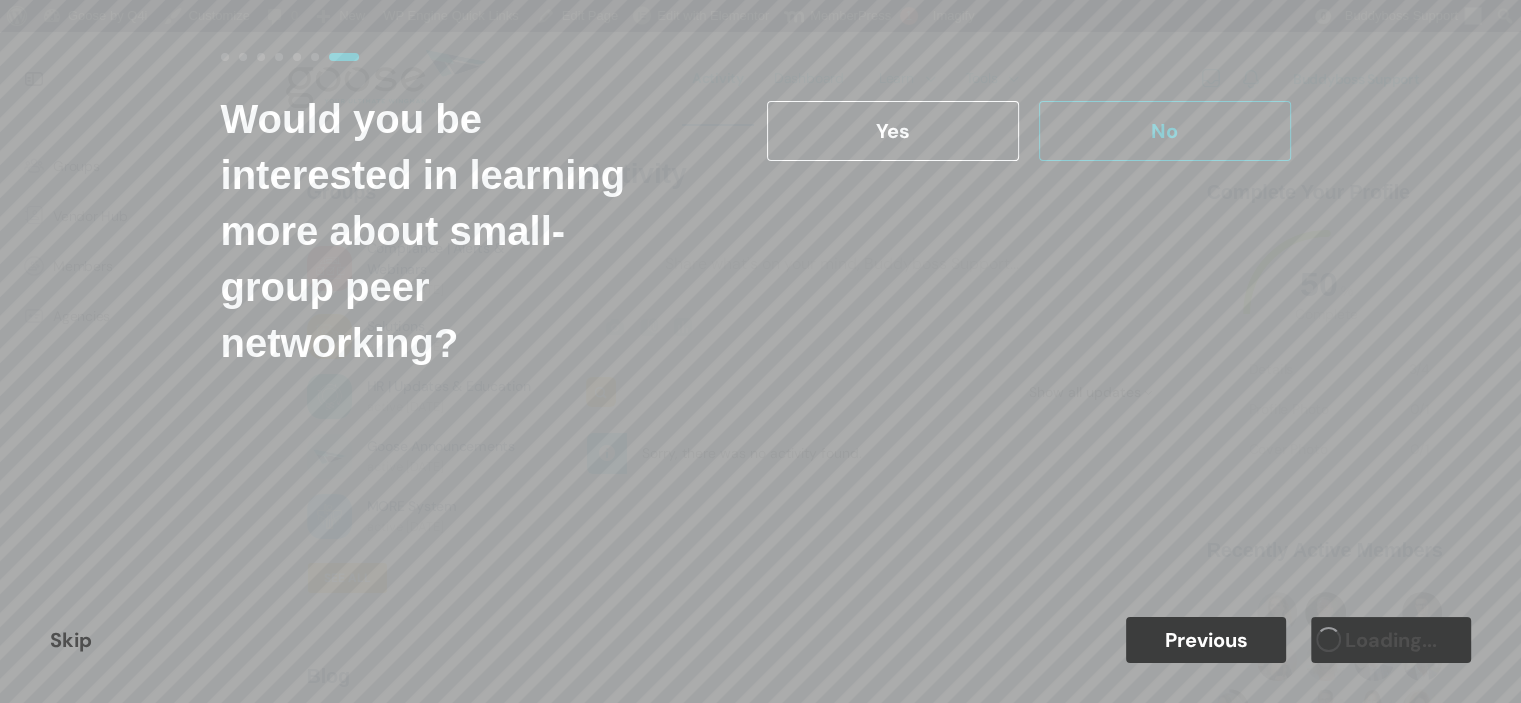 click on "Skip" at bounding box center (71, 640) 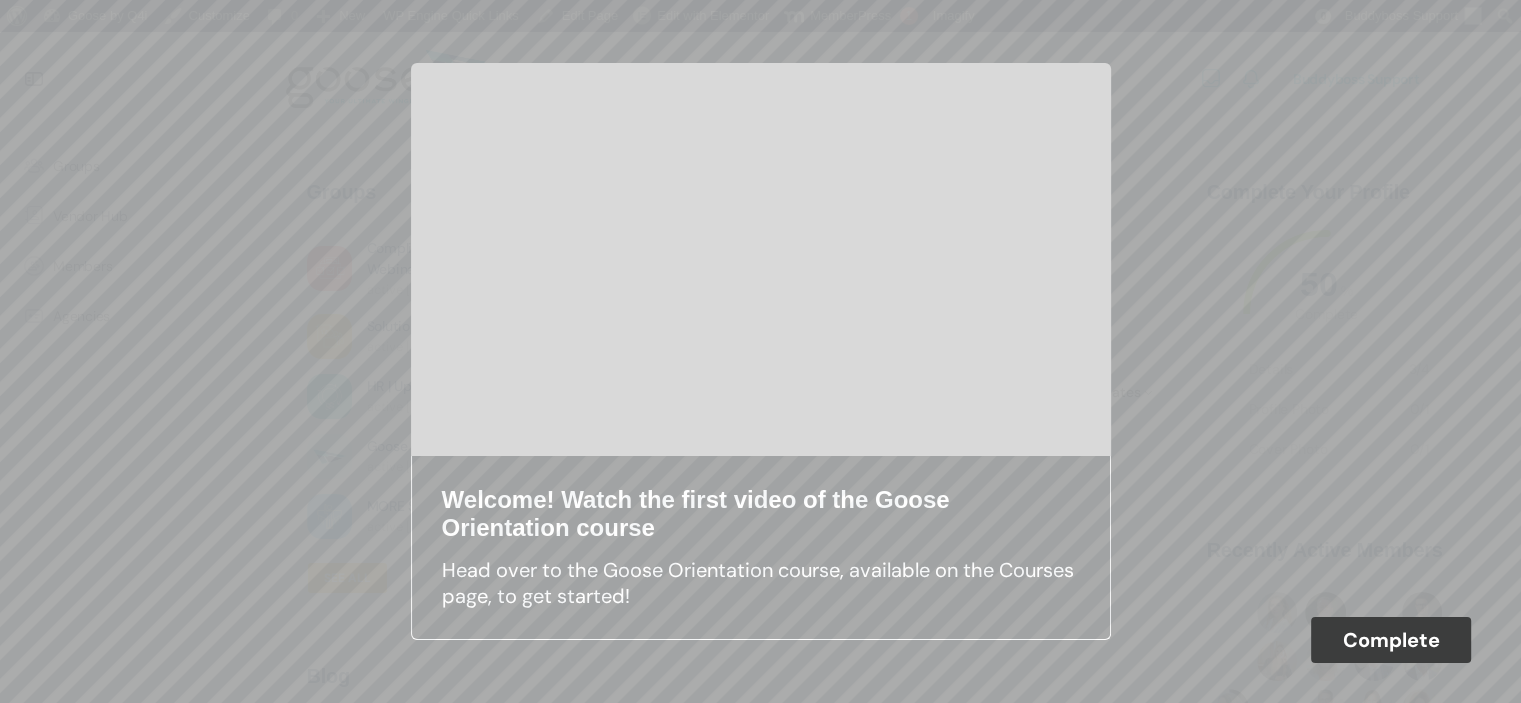 click on "Welcome! Watch the first video of the Goose Orientation course  Head over to the Goose Orientation course, available on the Courses page, to get started!" at bounding box center (761, 352) 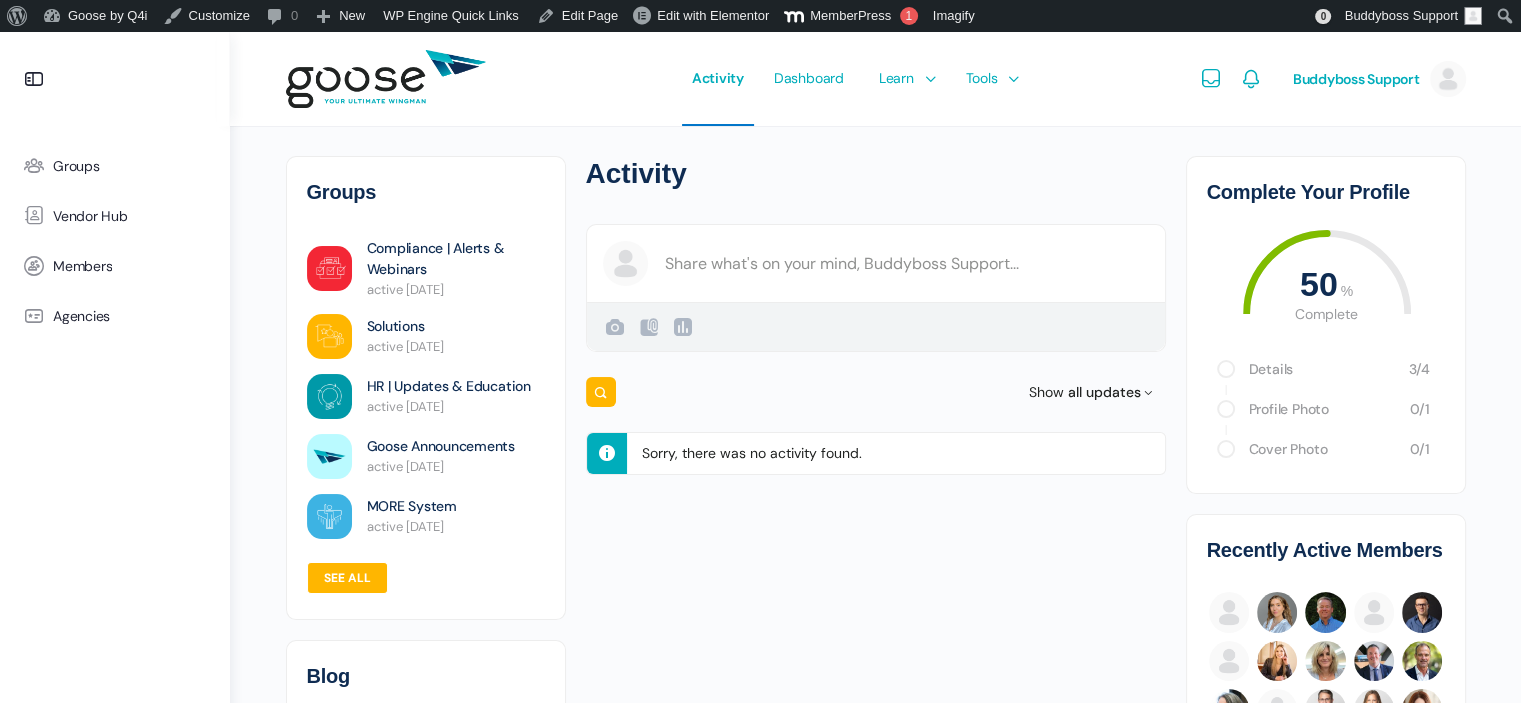 drag, startPoint x: 446, startPoint y: 62, endPoint x: 376, endPoint y: 72, distance: 70.71068 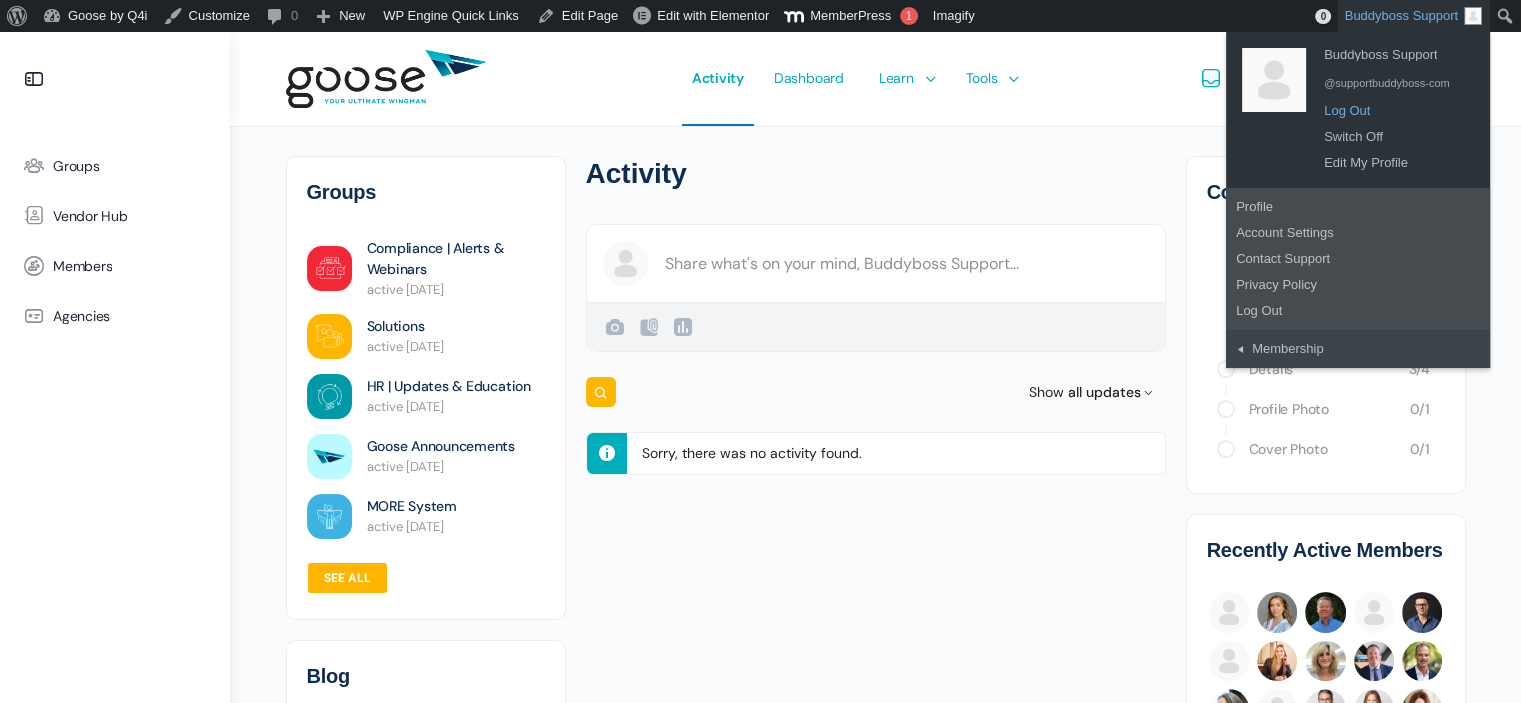 click on "Log Out" at bounding box center (1394, 111) 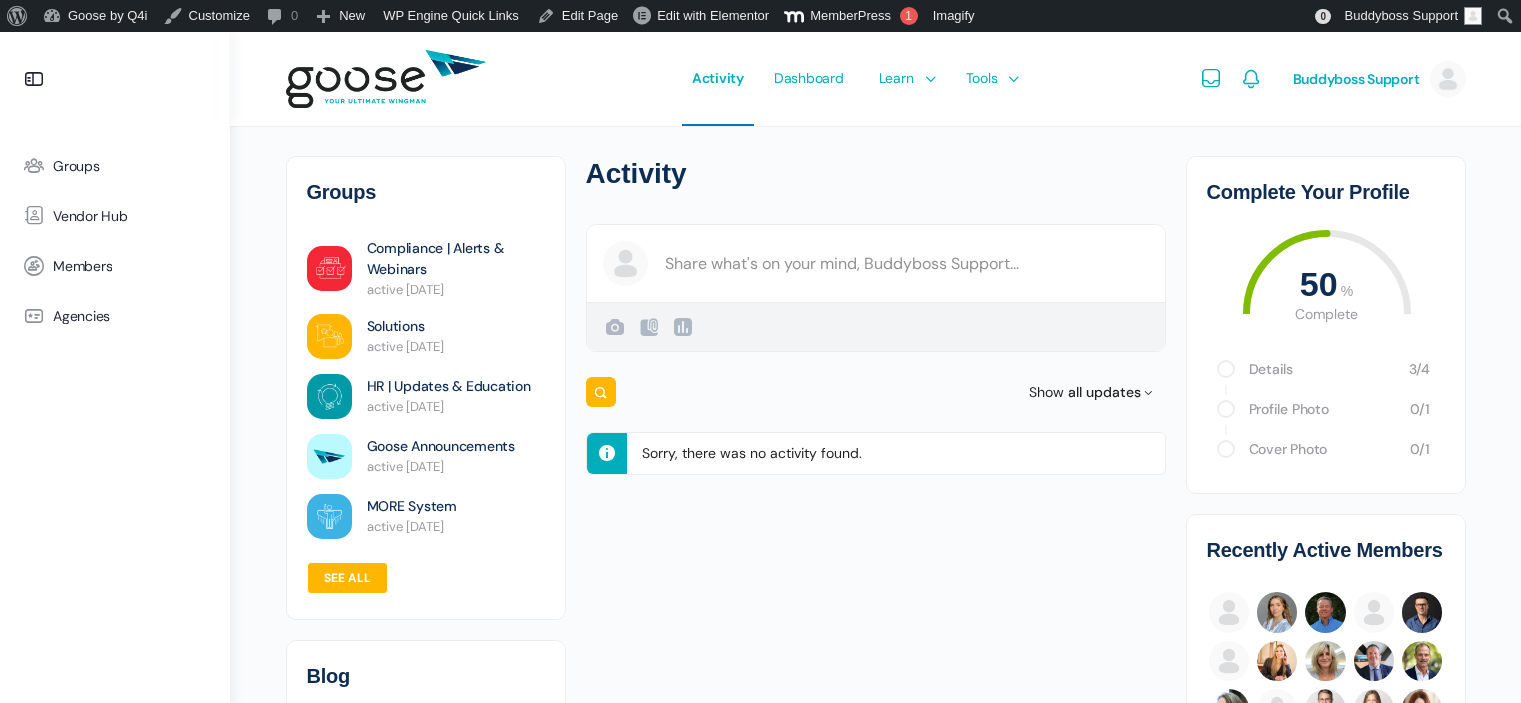 scroll, scrollTop: 0, scrollLeft: 0, axis: both 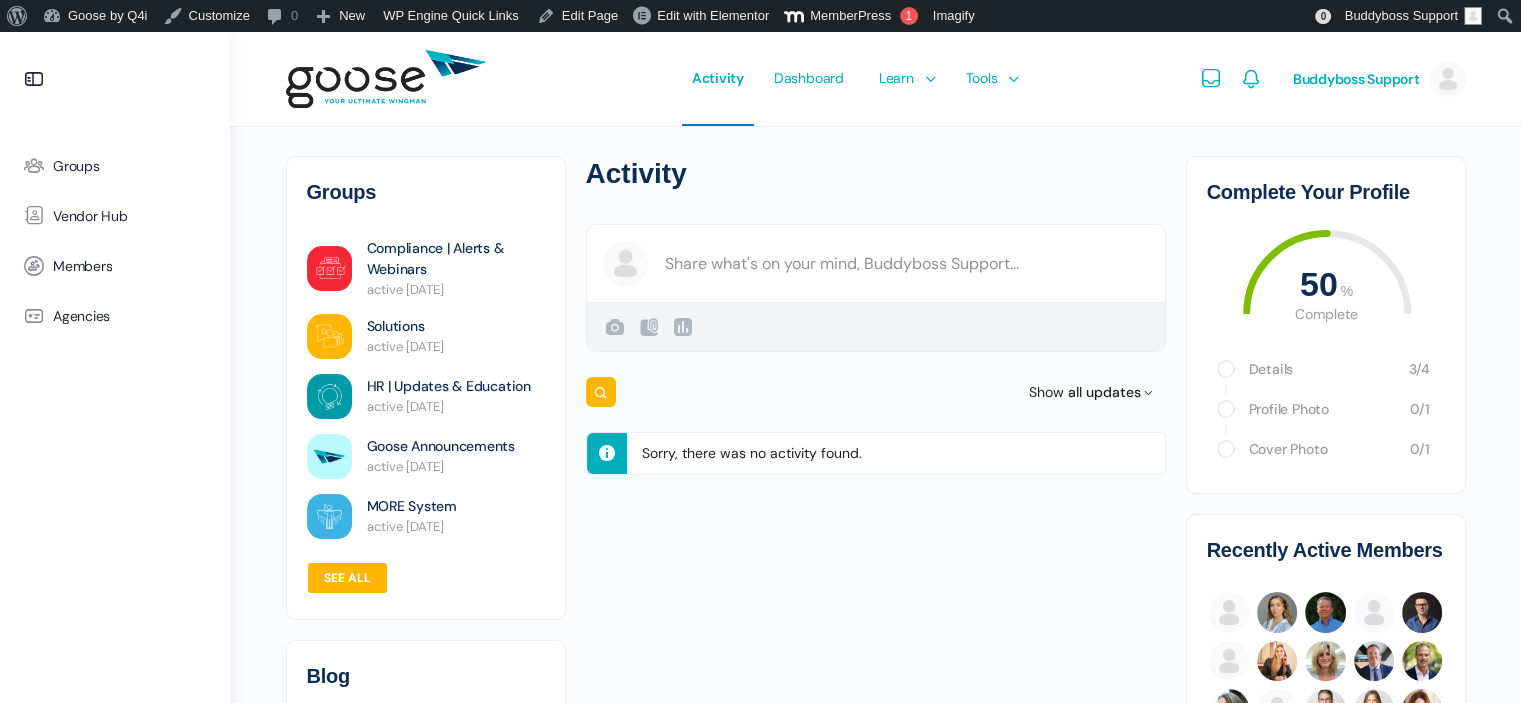 drag, startPoint x: 0, startPoint y: 0, endPoint x: 420, endPoint y: 67, distance: 425.3105 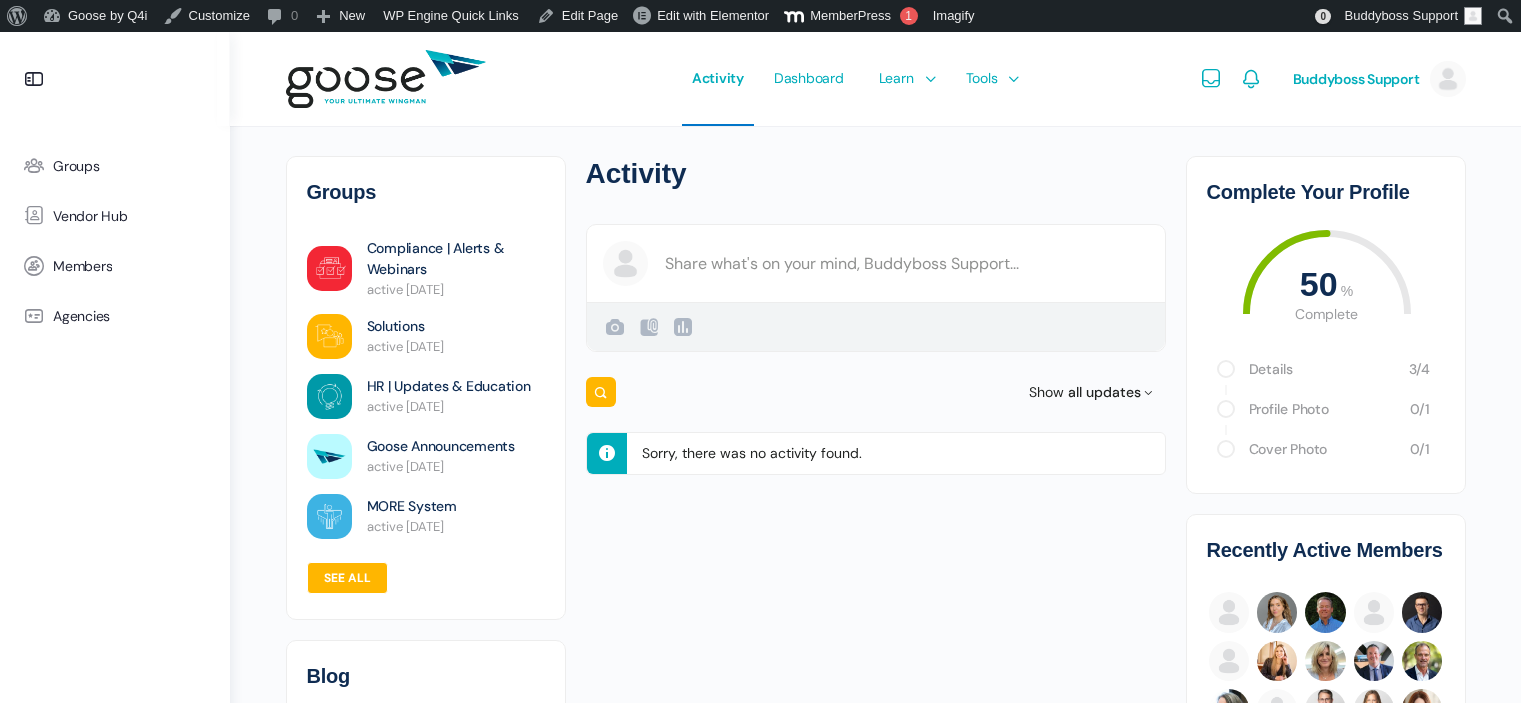 scroll, scrollTop: 0, scrollLeft: 0, axis: both 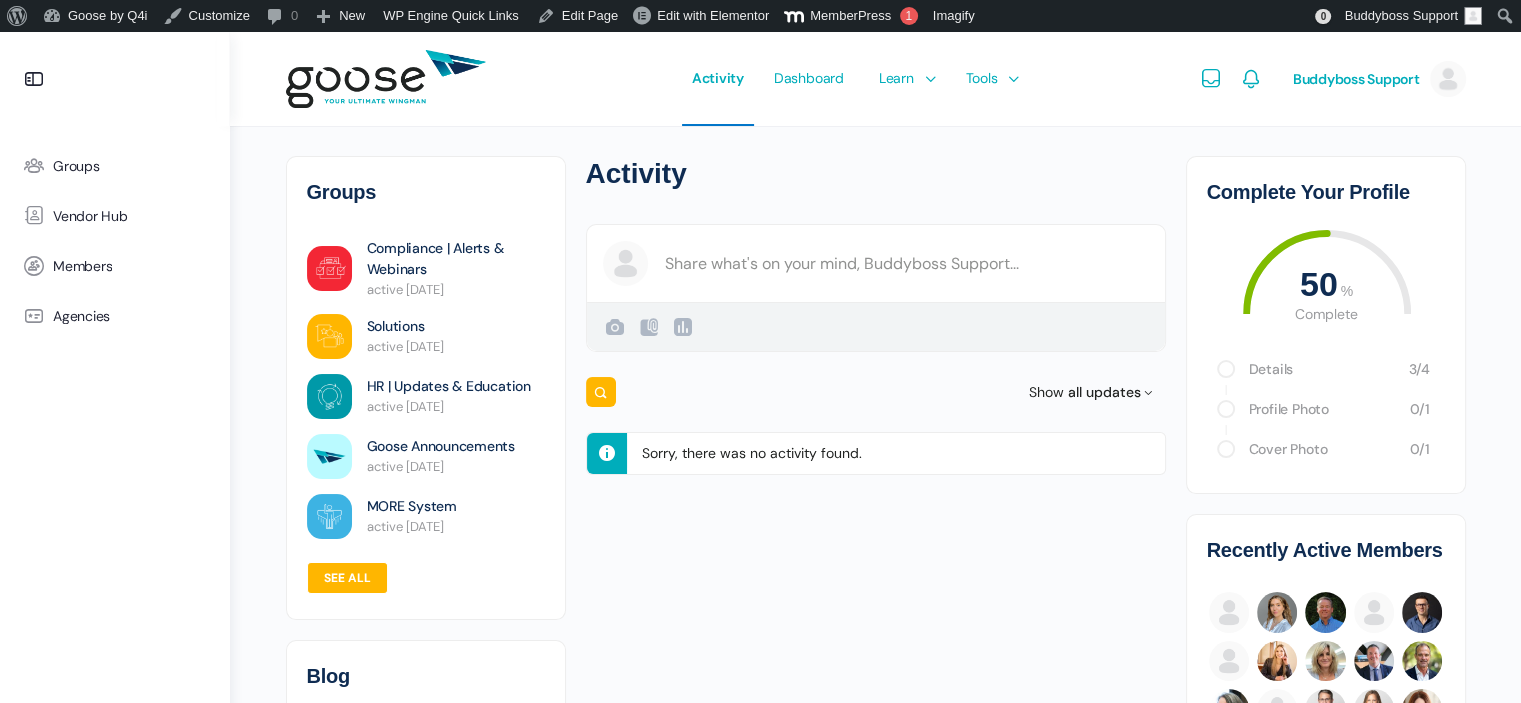 click on "Groups" at bounding box center [115, 166] 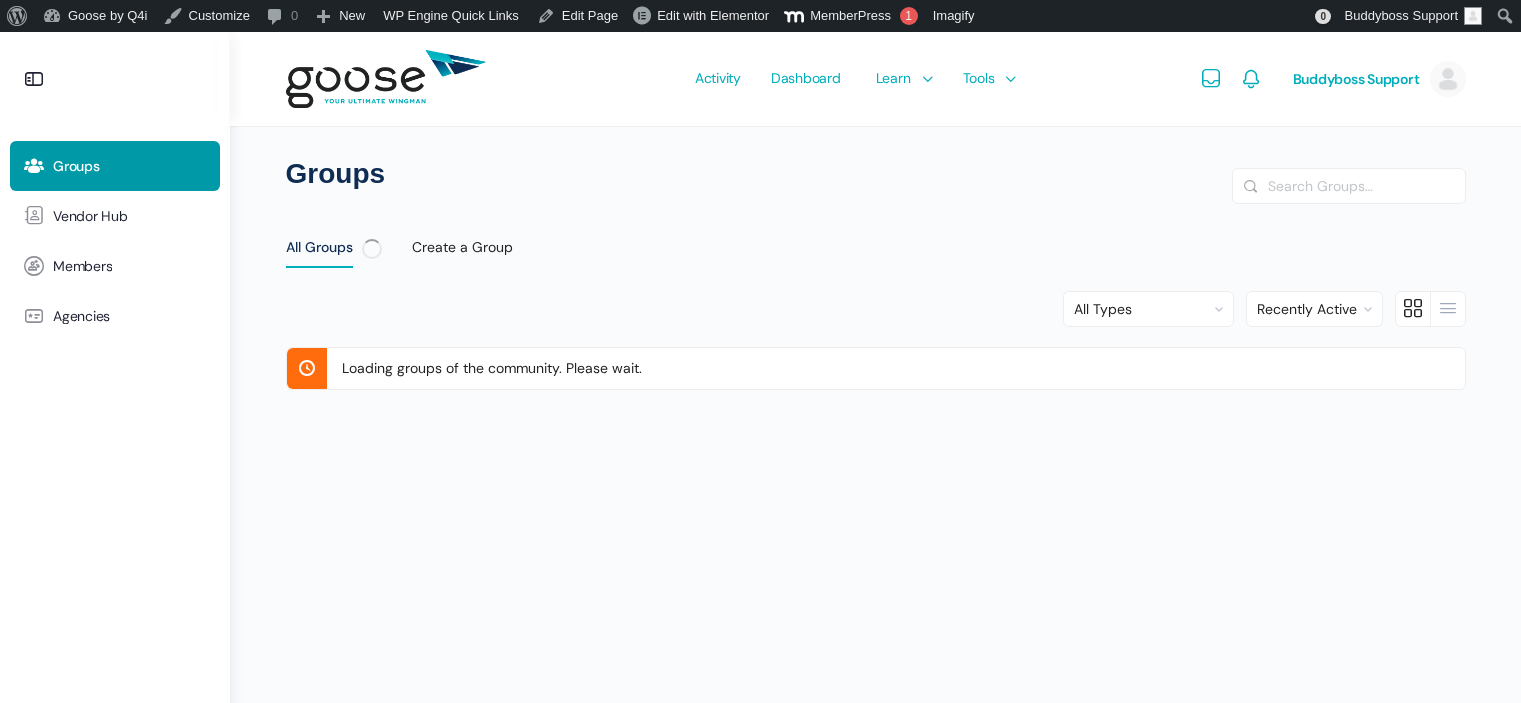 scroll, scrollTop: 0, scrollLeft: 0, axis: both 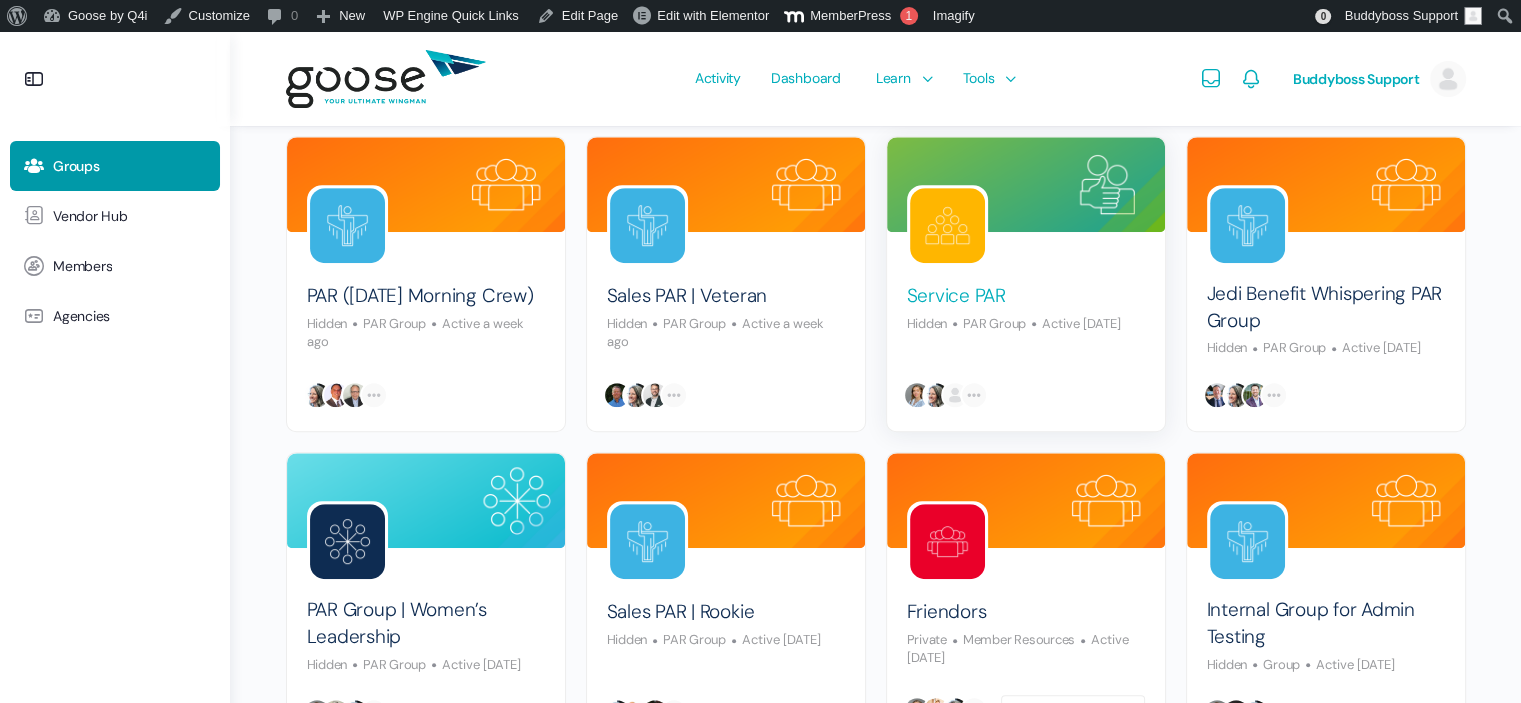 click on "Service PAR" at bounding box center (956, 296) 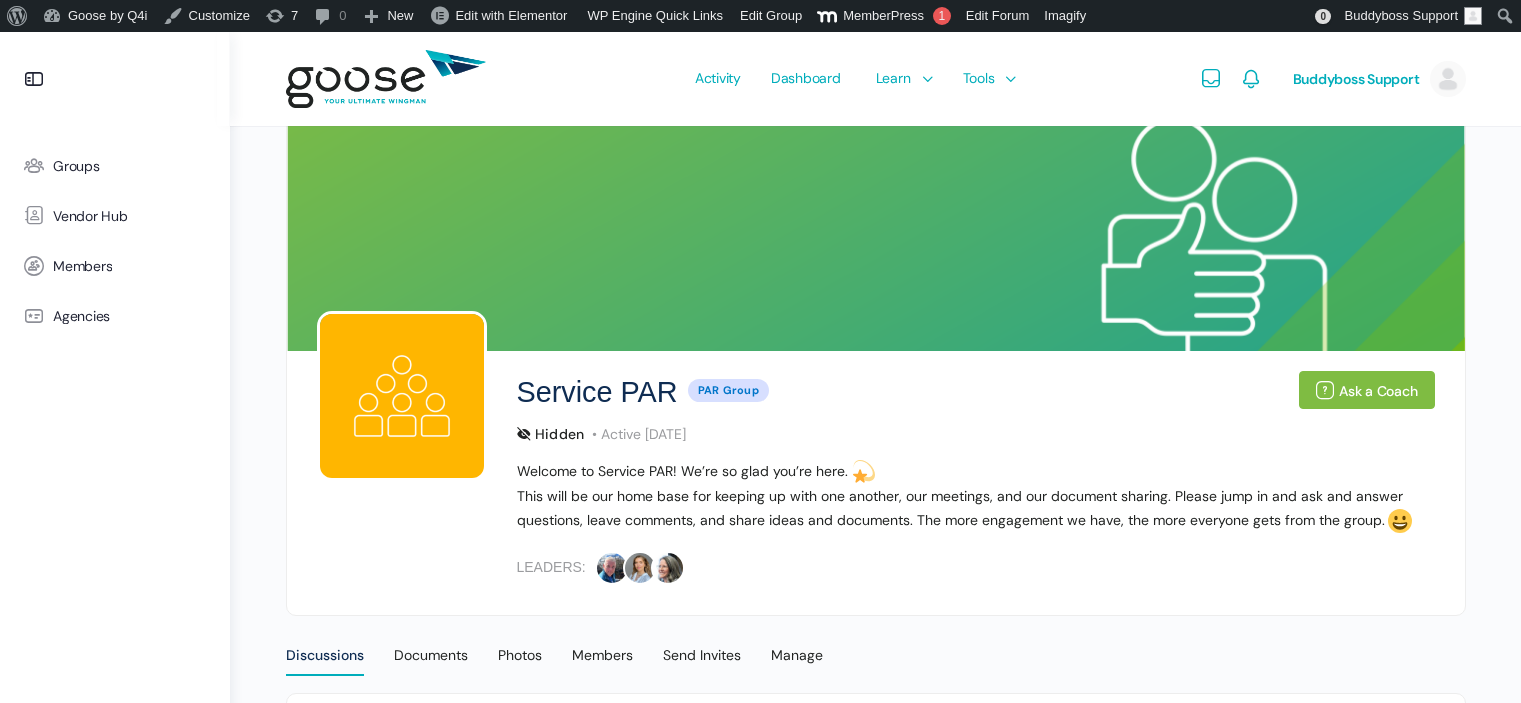 scroll, scrollTop: 0, scrollLeft: 0, axis: both 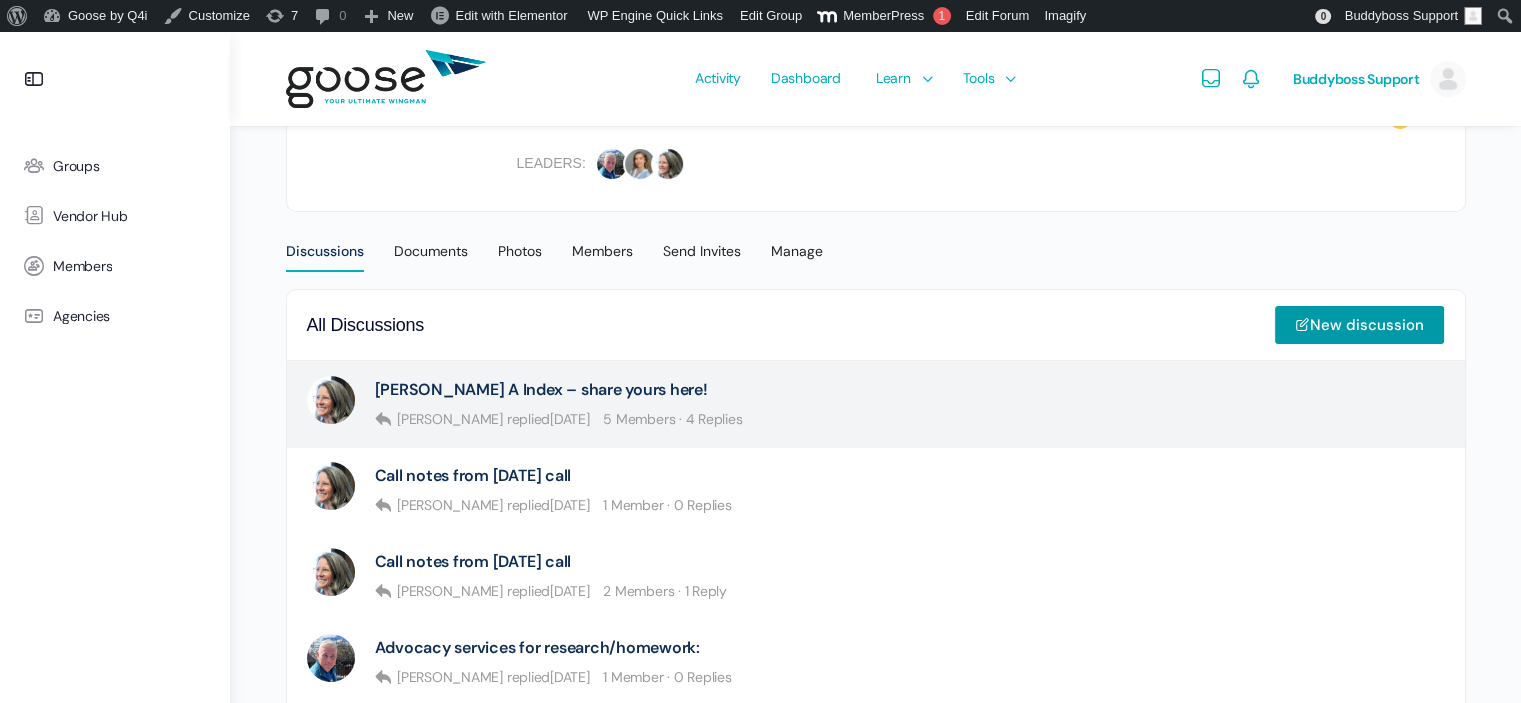 drag, startPoint x: 1535, startPoint y: 279, endPoint x: 1385, endPoint y: 423, distance: 207.93268 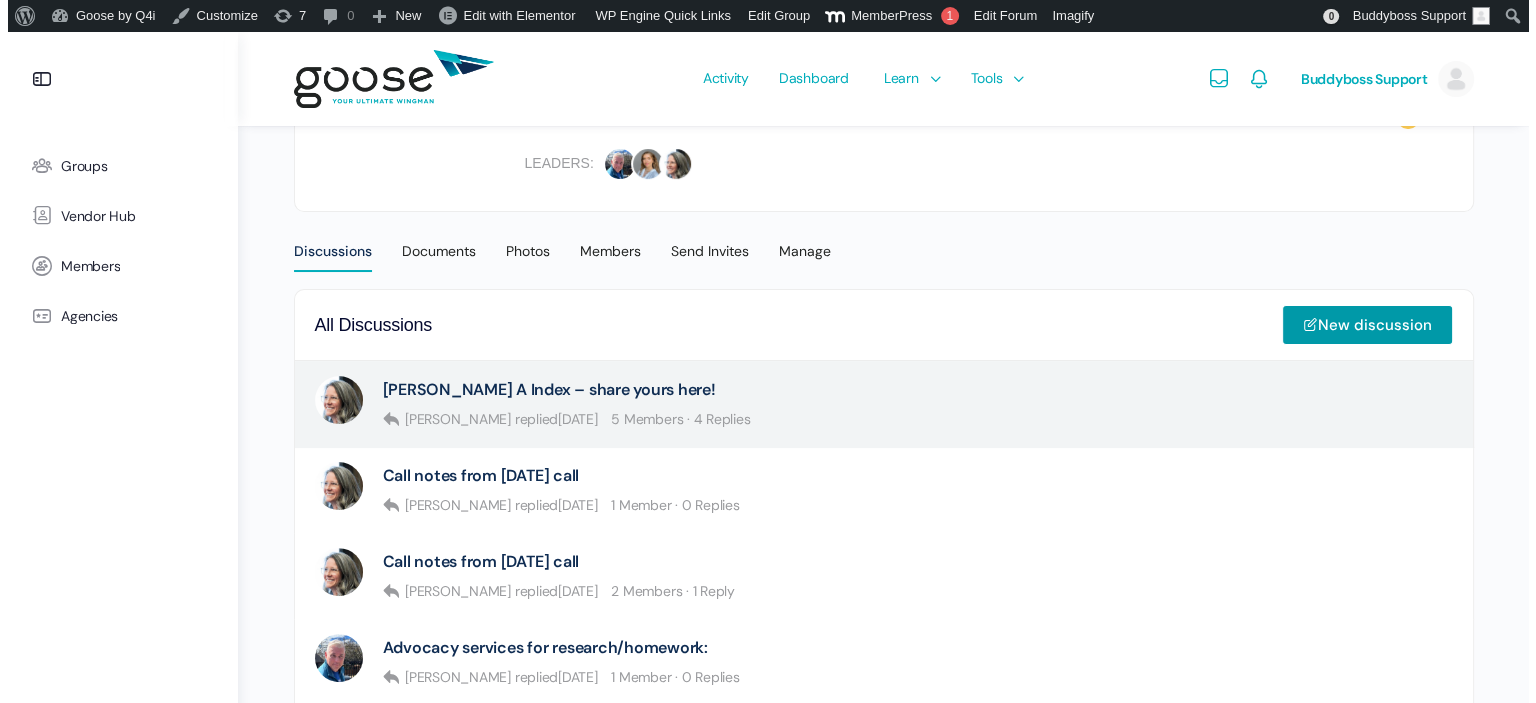 scroll, scrollTop: 406, scrollLeft: 0, axis: vertical 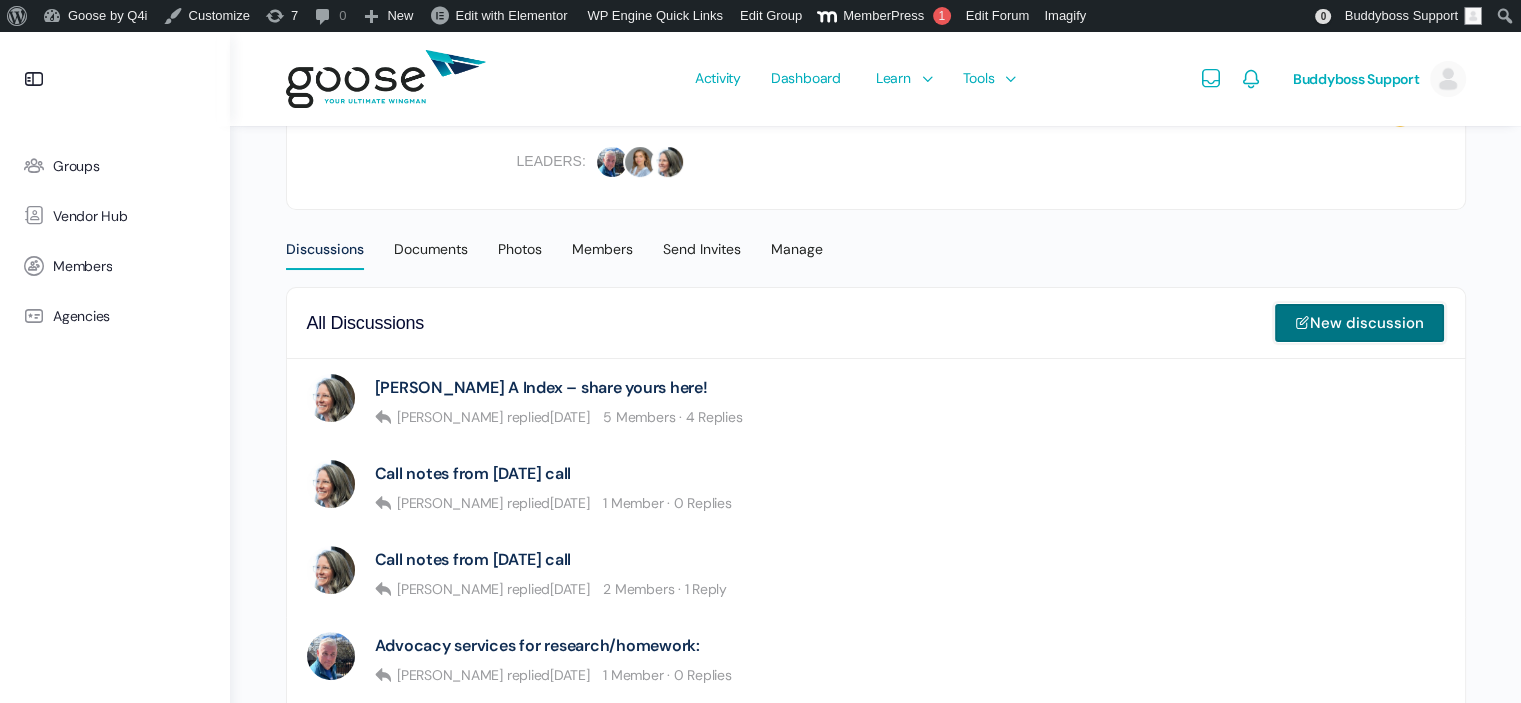 click on "New discussion" at bounding box center (1359, 323) 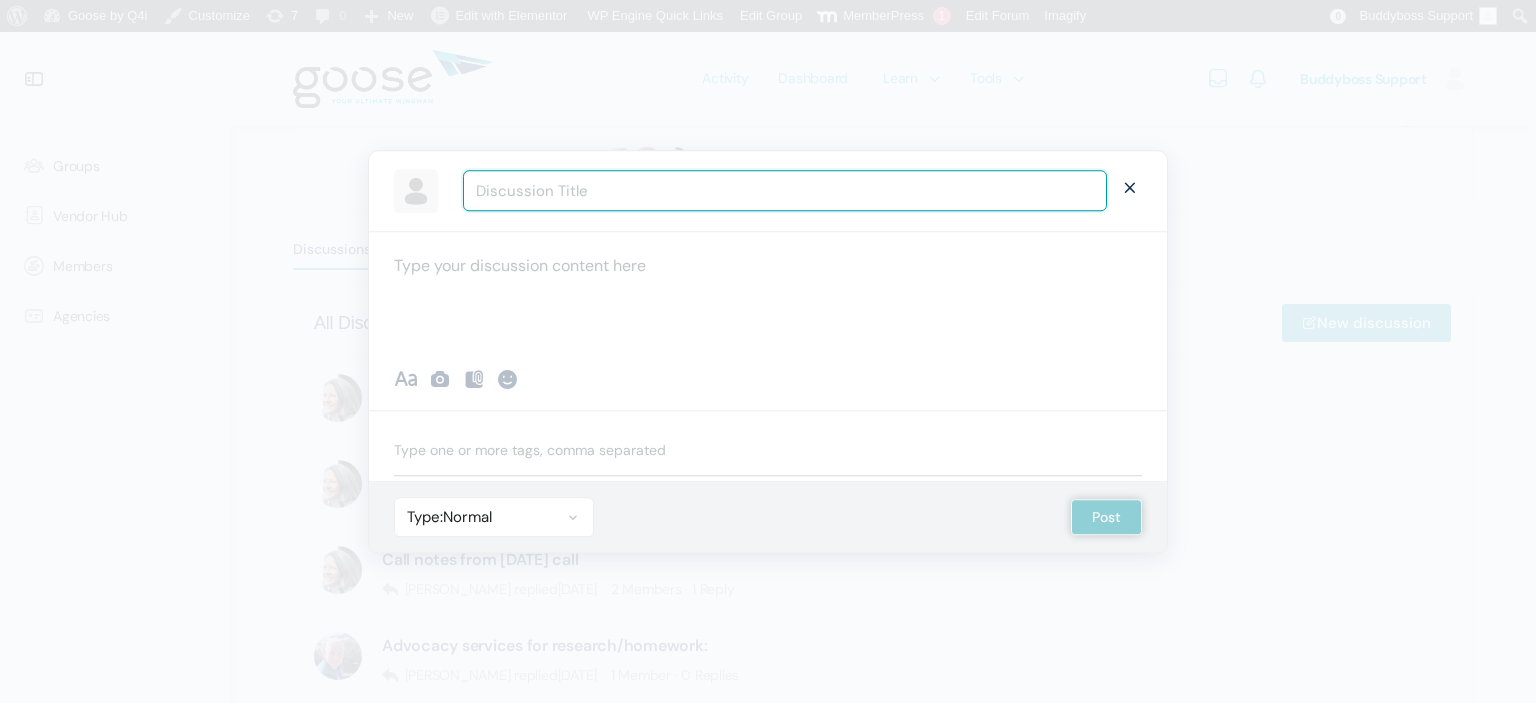 click on "Discussion Title" at bounding box center [785, 190] 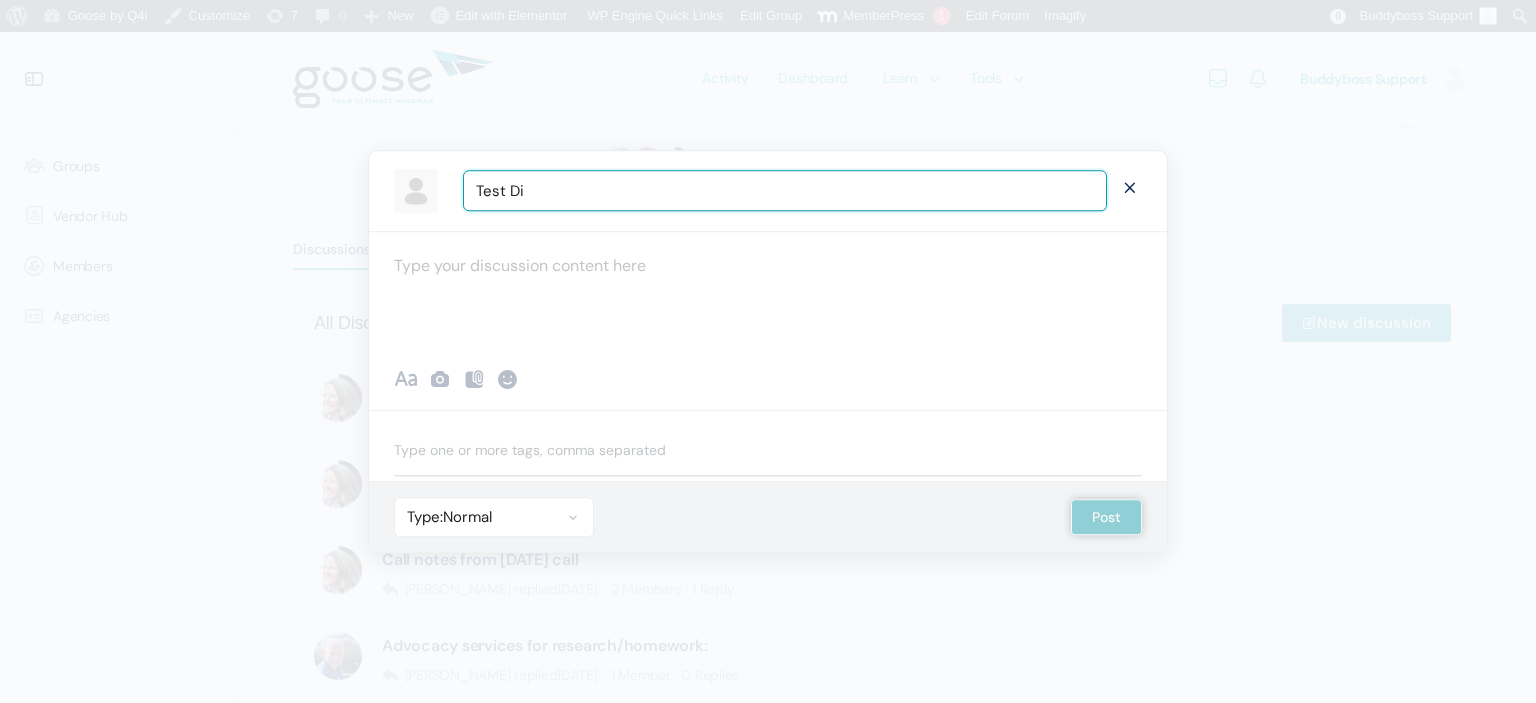 type on "Test Discussion" 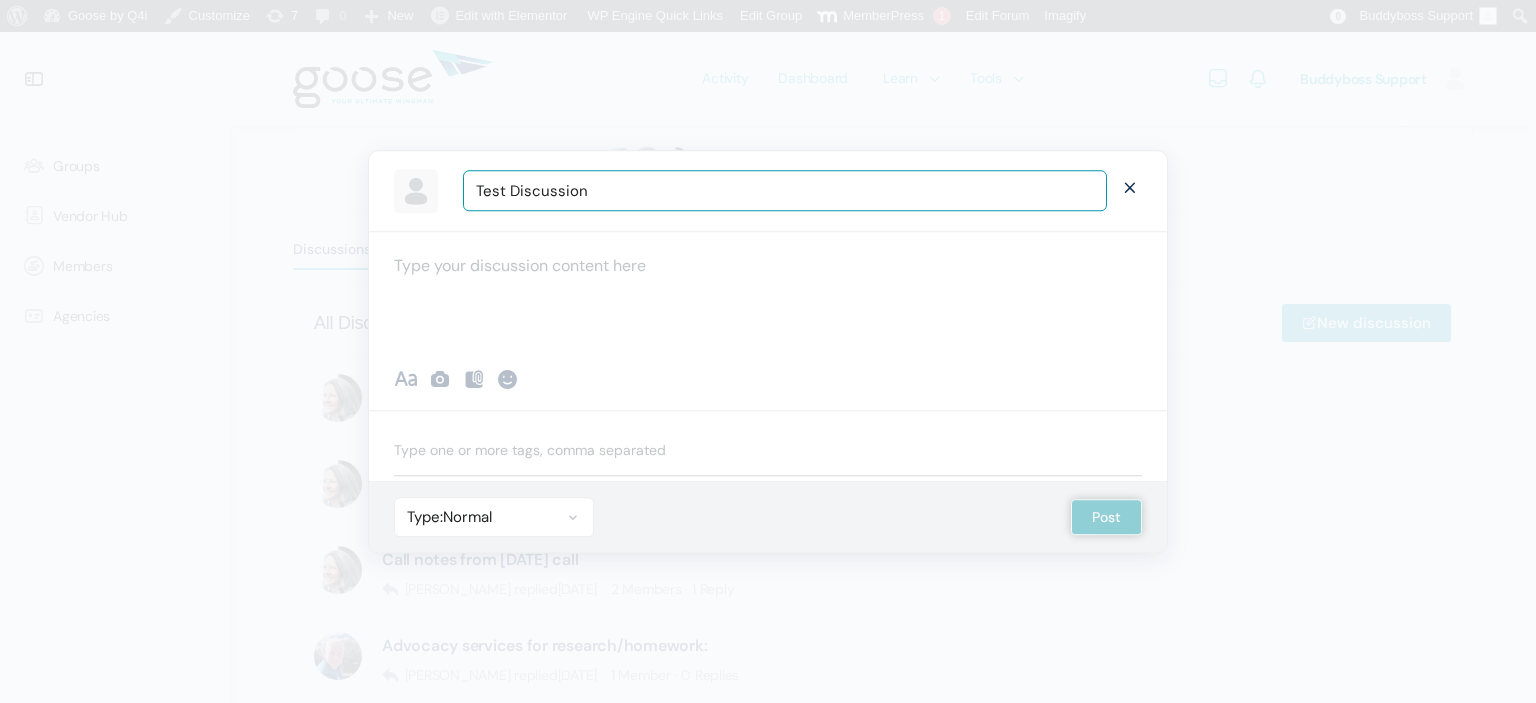 click at bounding box center (768, 291) 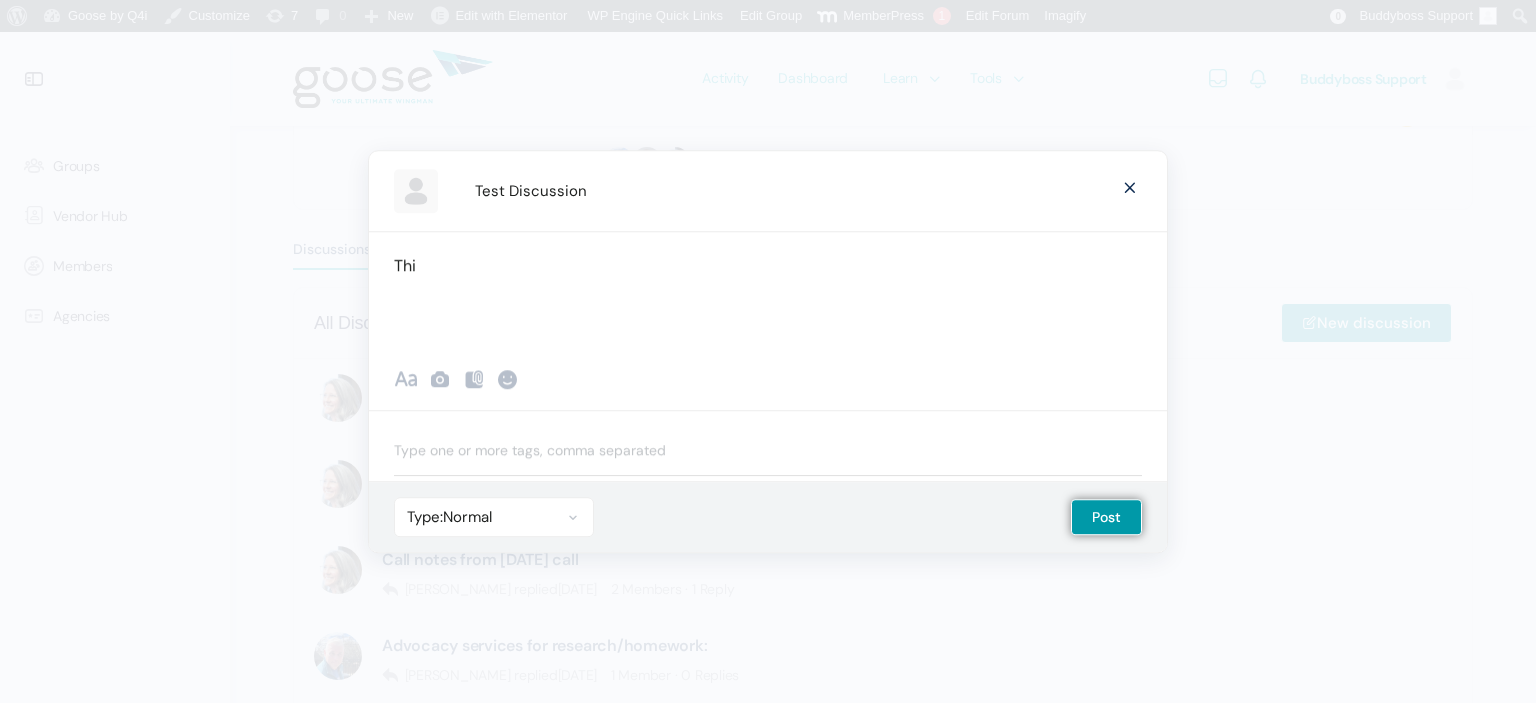 type 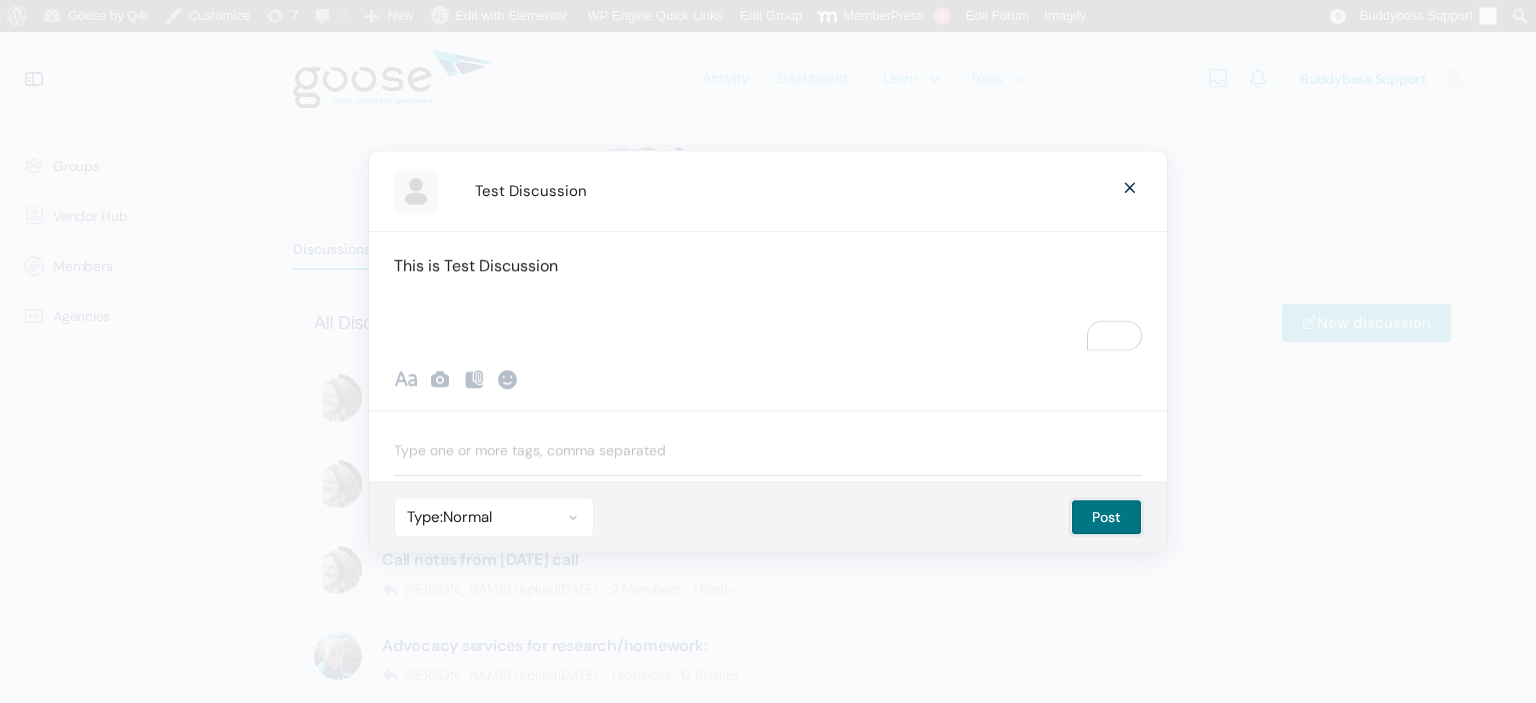 click on "Post" at bounding box center (1106, 517) 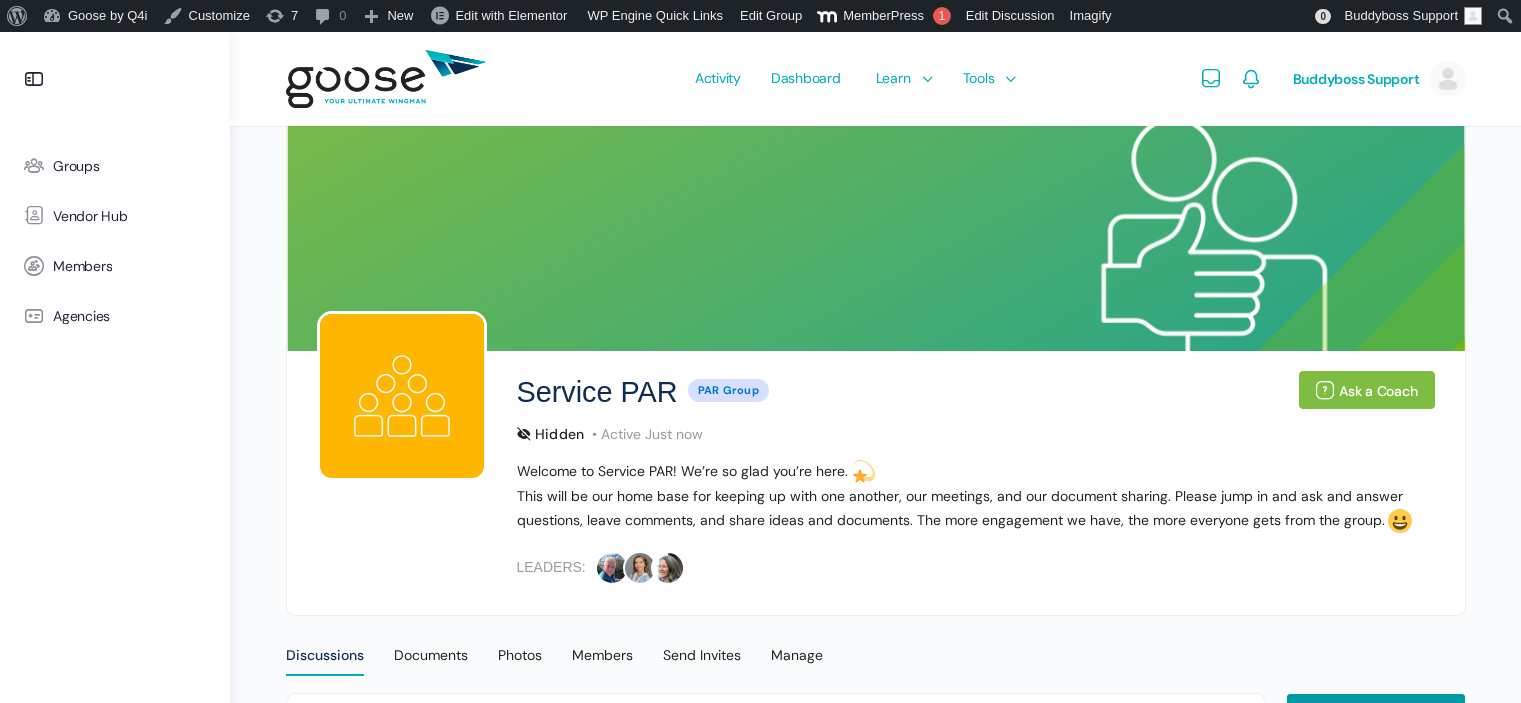 scroll, scrollTop: 0, scrollLeft: 0, axis: both 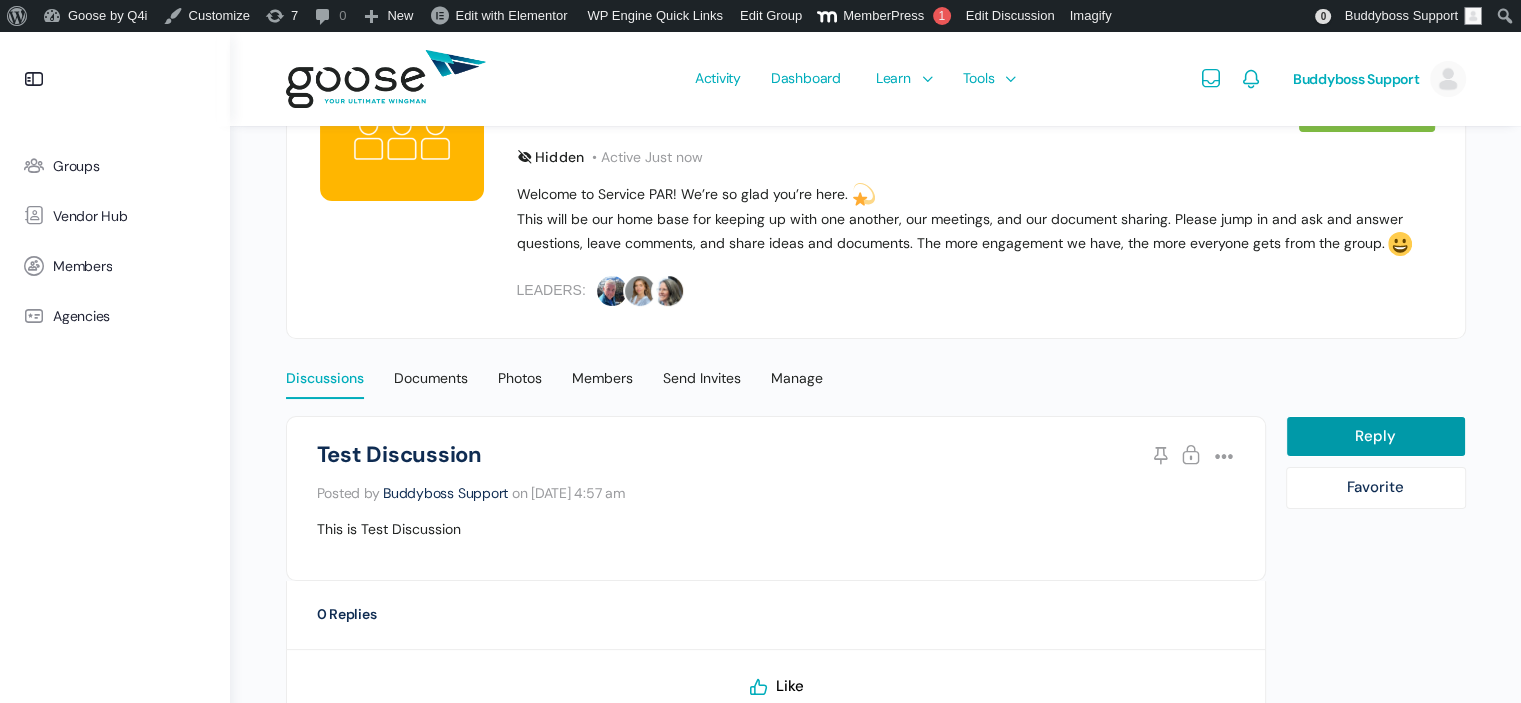 click on "Discussions" at bounding box center (325, 384) 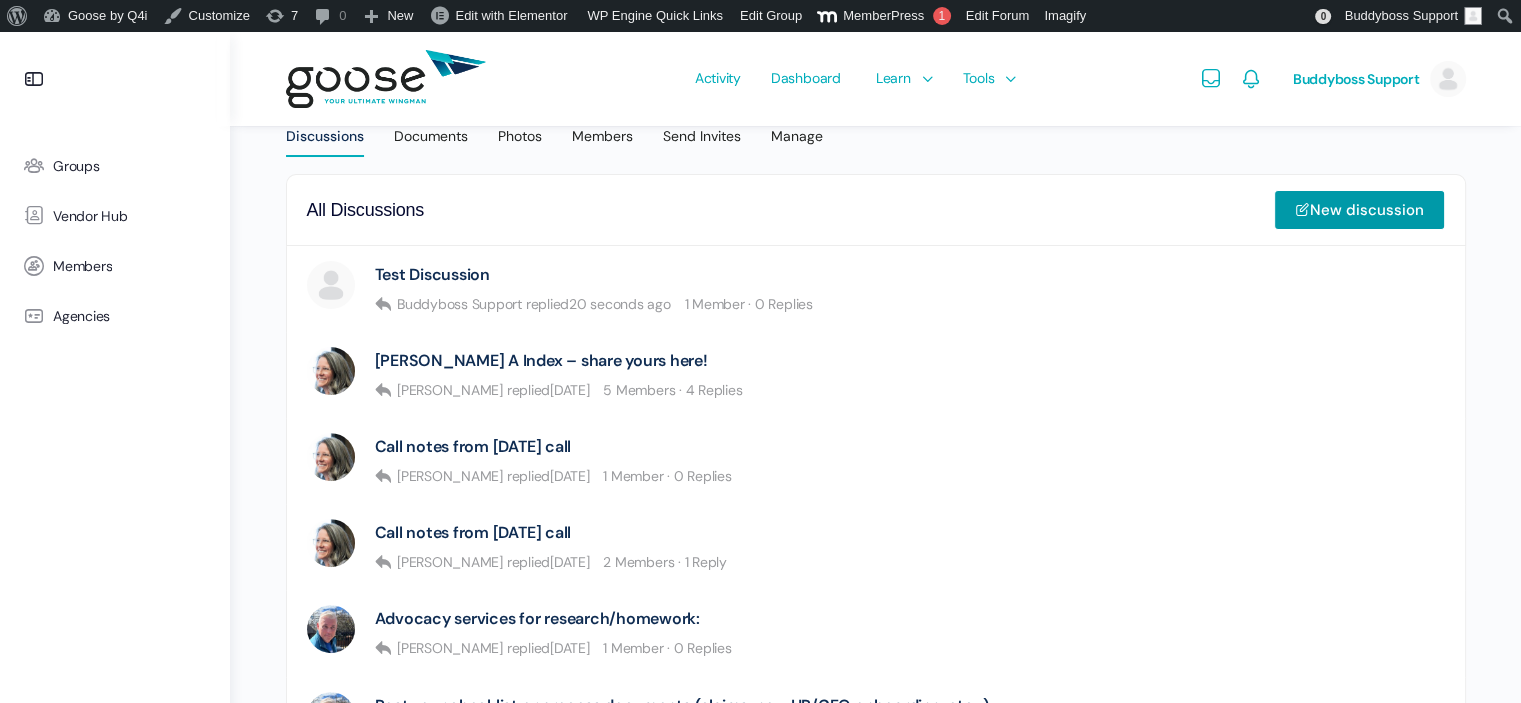 scroll, scrollTop: 519, scrollLeft: 0, axis: vertical 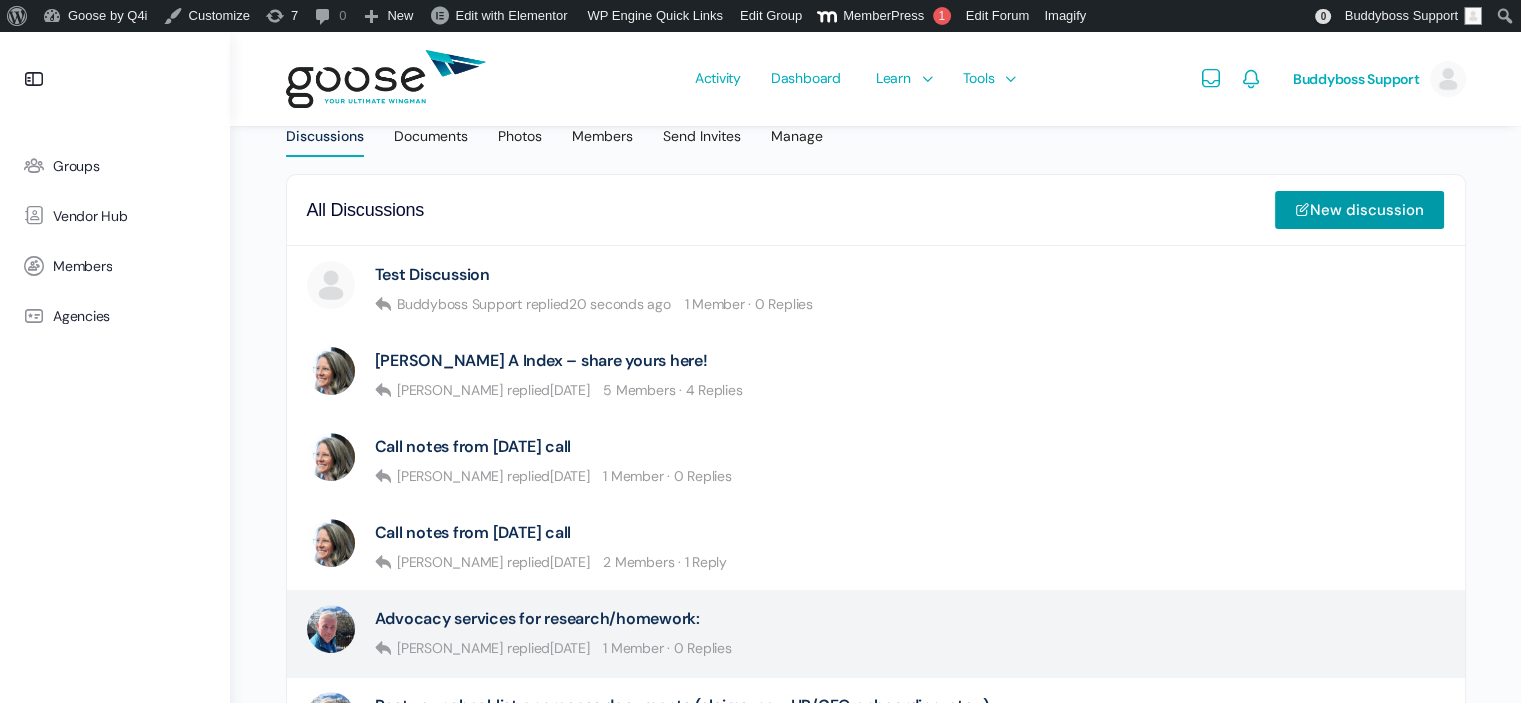 click on "Advocacy services for research/homework:
Bret Brummitt 							  replied  1 month, 3 weeks ago
1 Member
·
0 Replies" at bounding box center (553, 633) 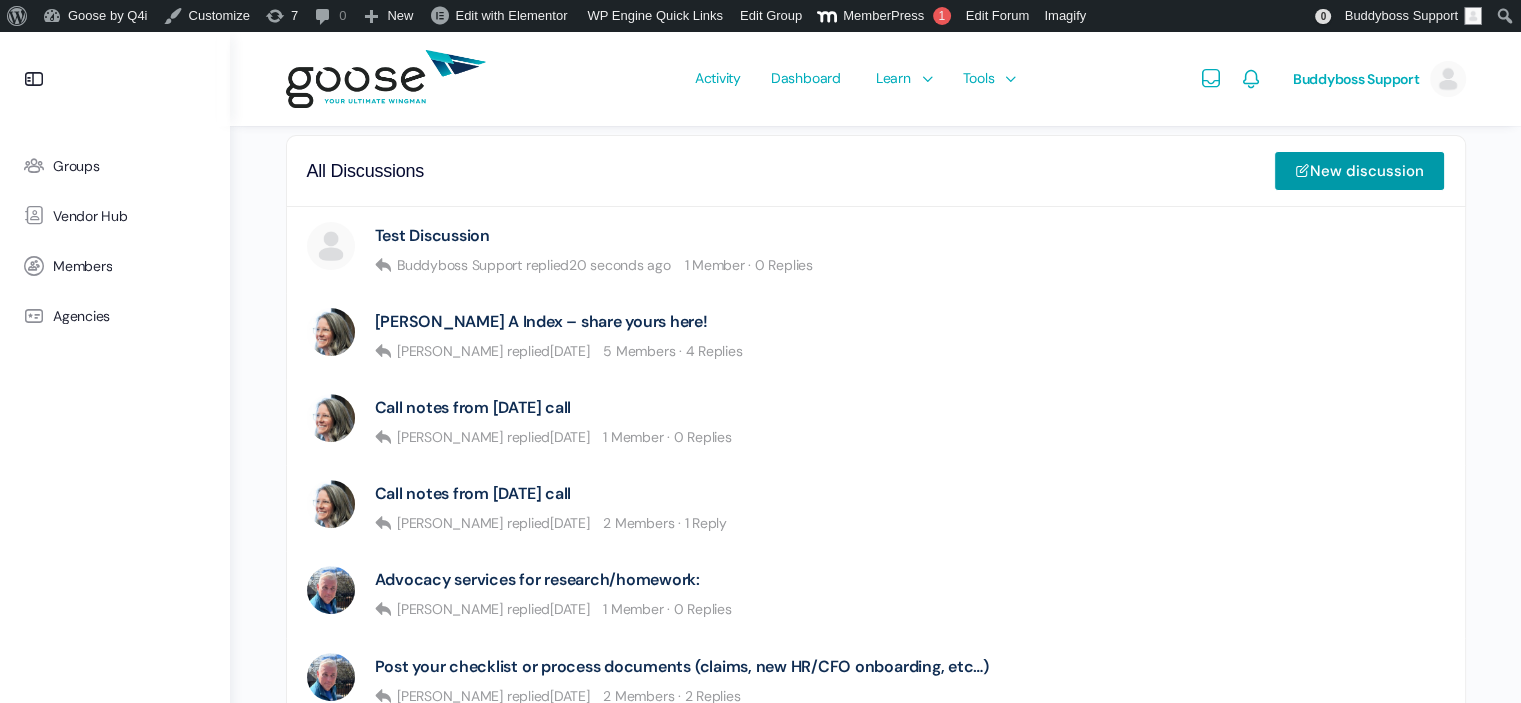 scroll, scrollTop: 568, scrollLeft: 0, axis: vertical 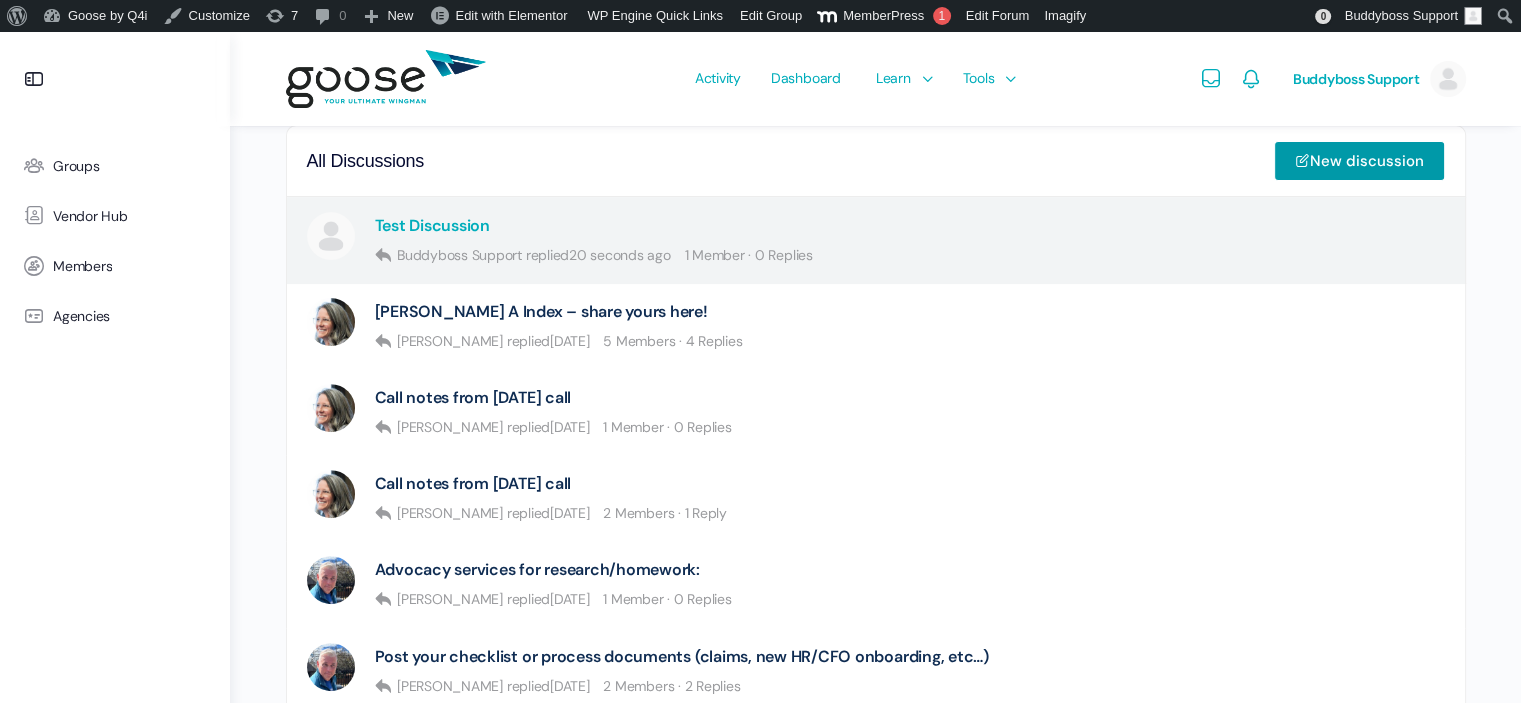 click on "Test Discussion" at bounding box center (432, 225) 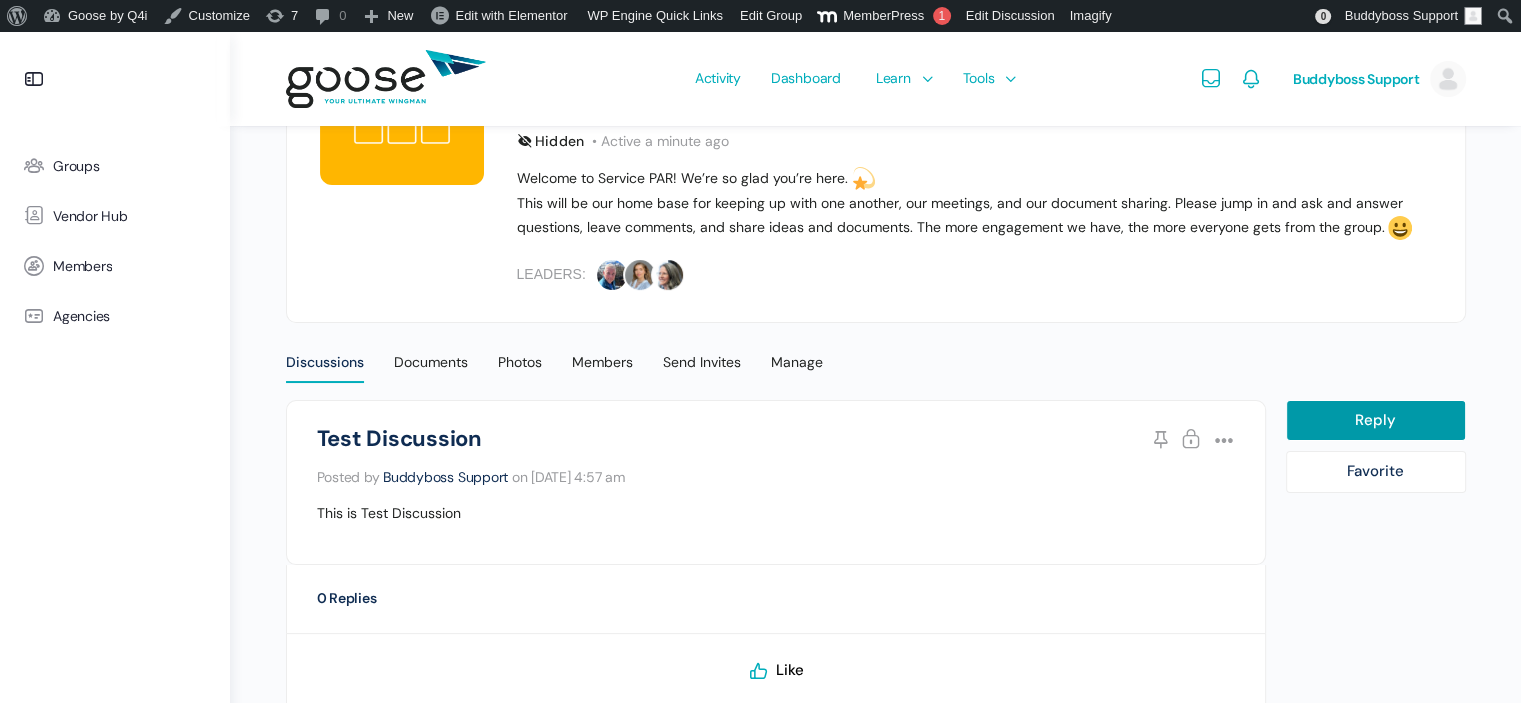 scroll, scrollTop: 293, scrollLeft: 0, axis: vertical 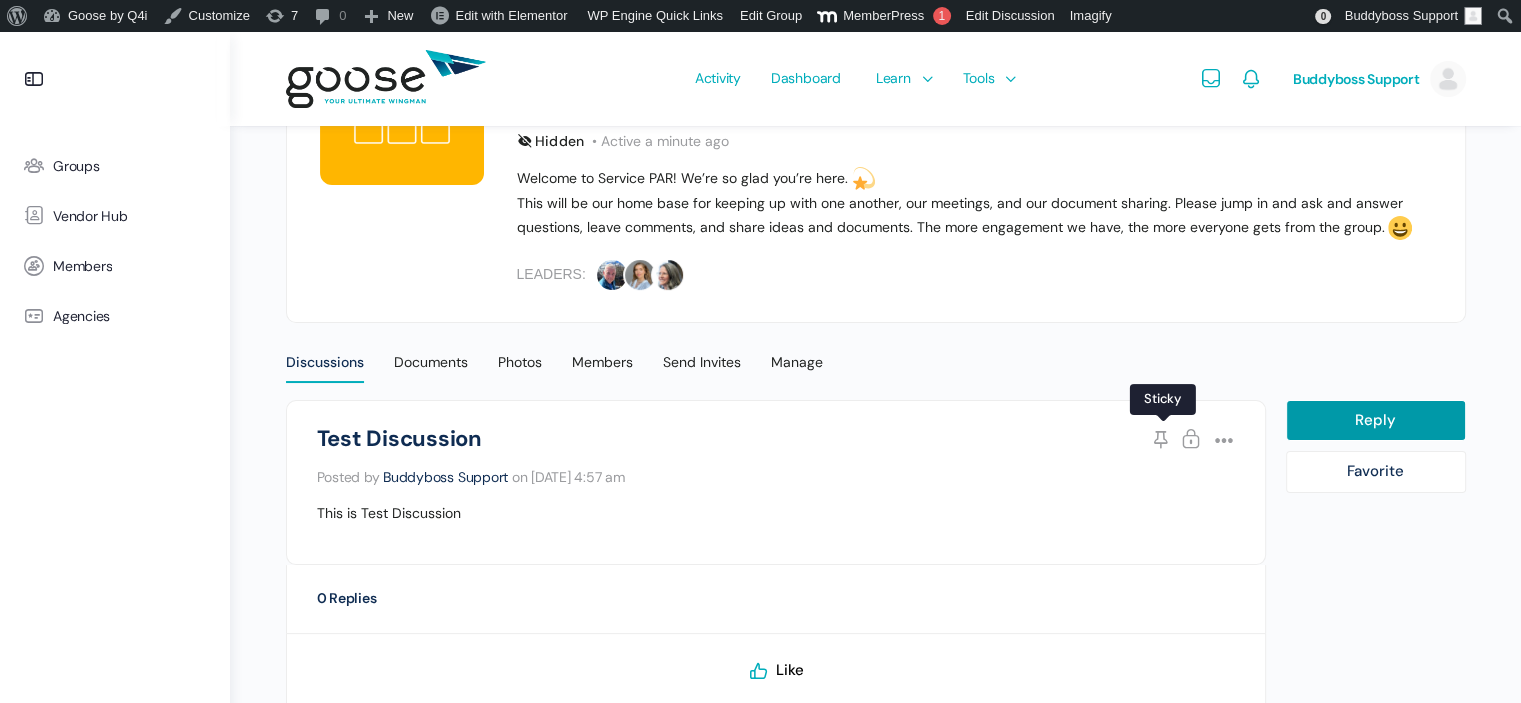 click on "Stick" at bounding box center [1163, 442] 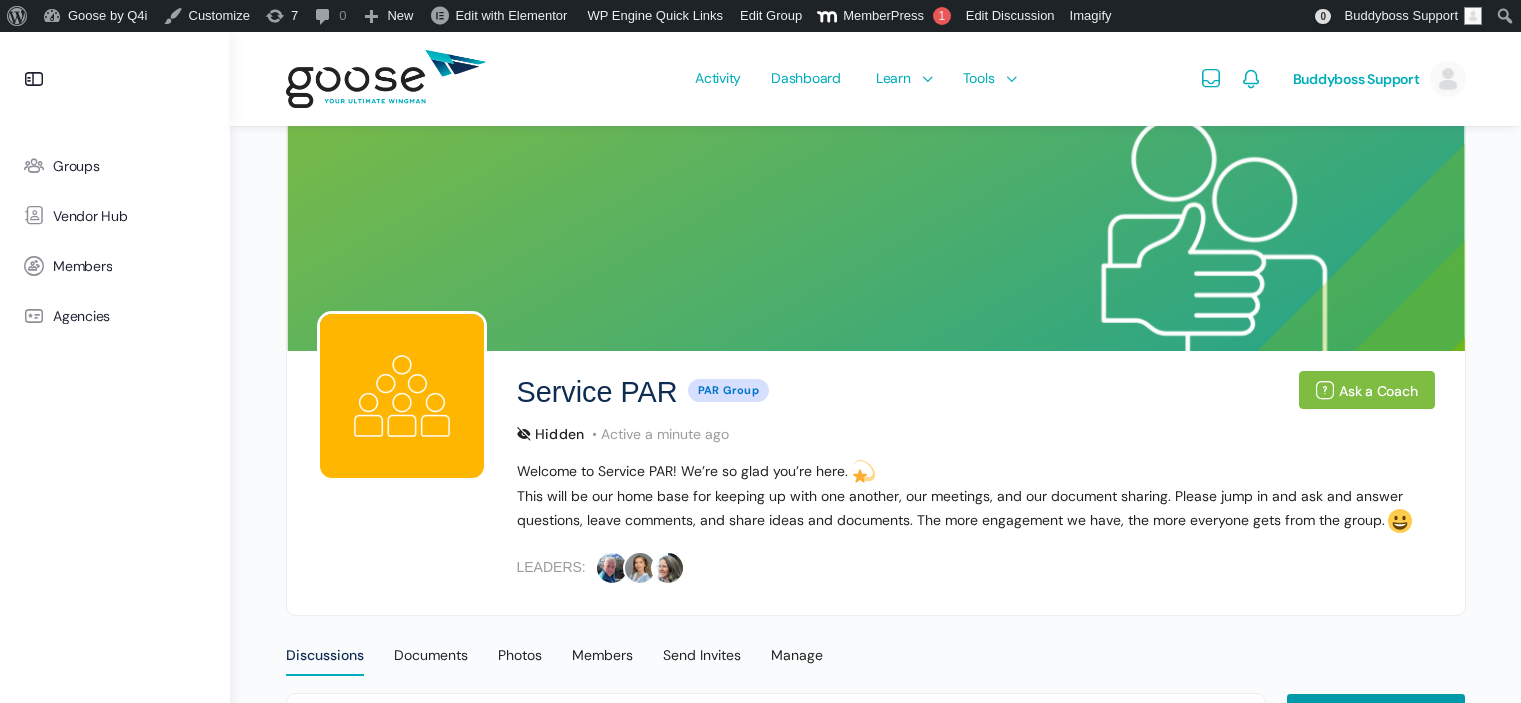 scroll, scrollTop: 415, scrollLeft: 0, axis: vertical 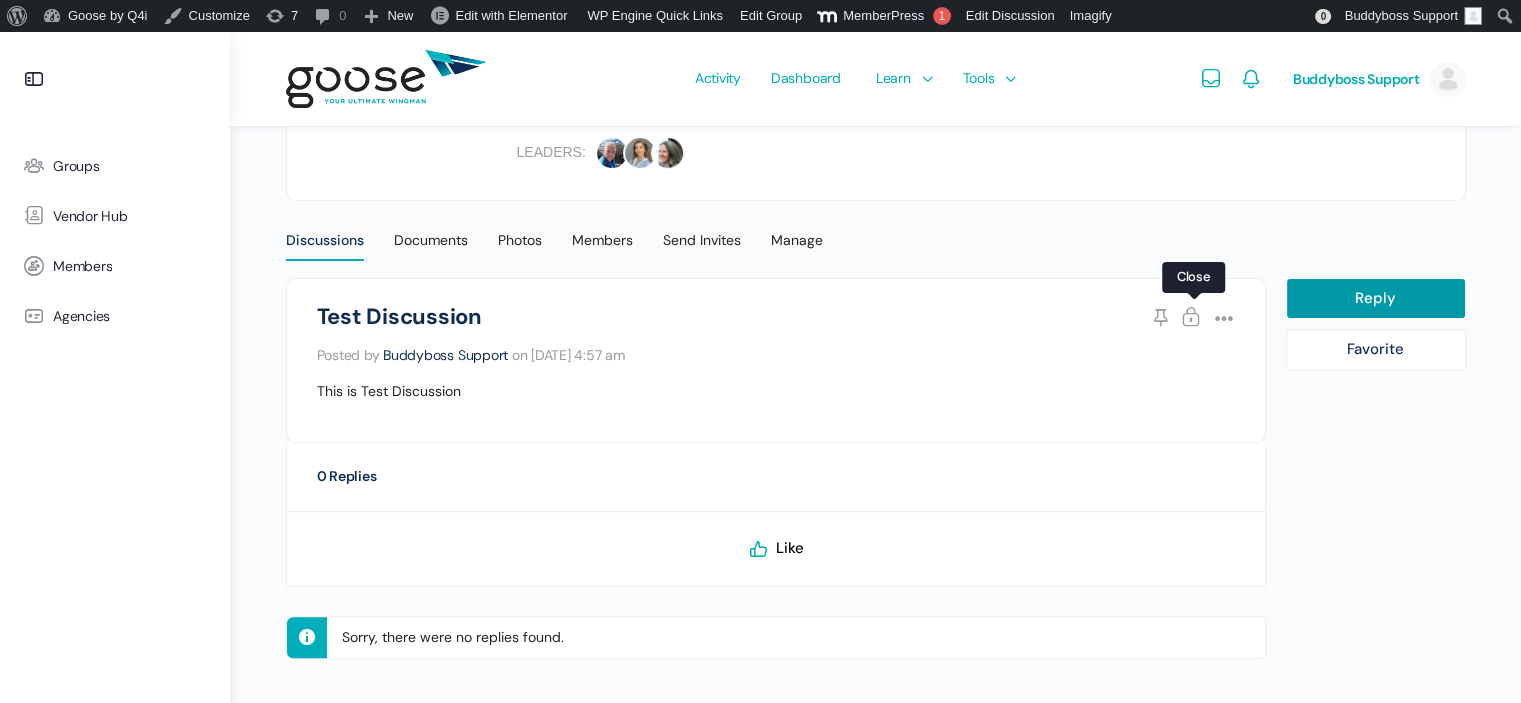 click on "Close" at bounding box center (1194, 320) 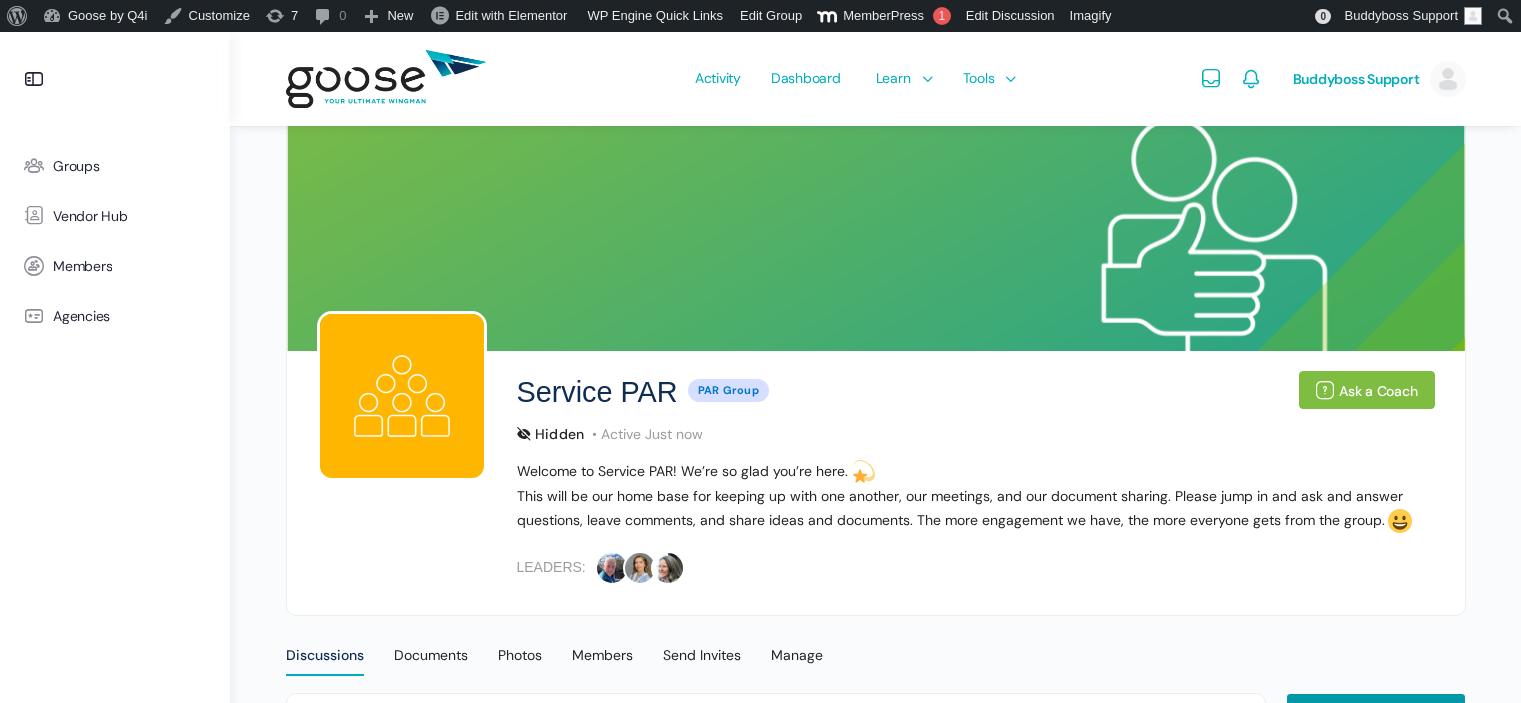 scroll, scrollTop: 432, scrollLeft: 0, axis: vertical 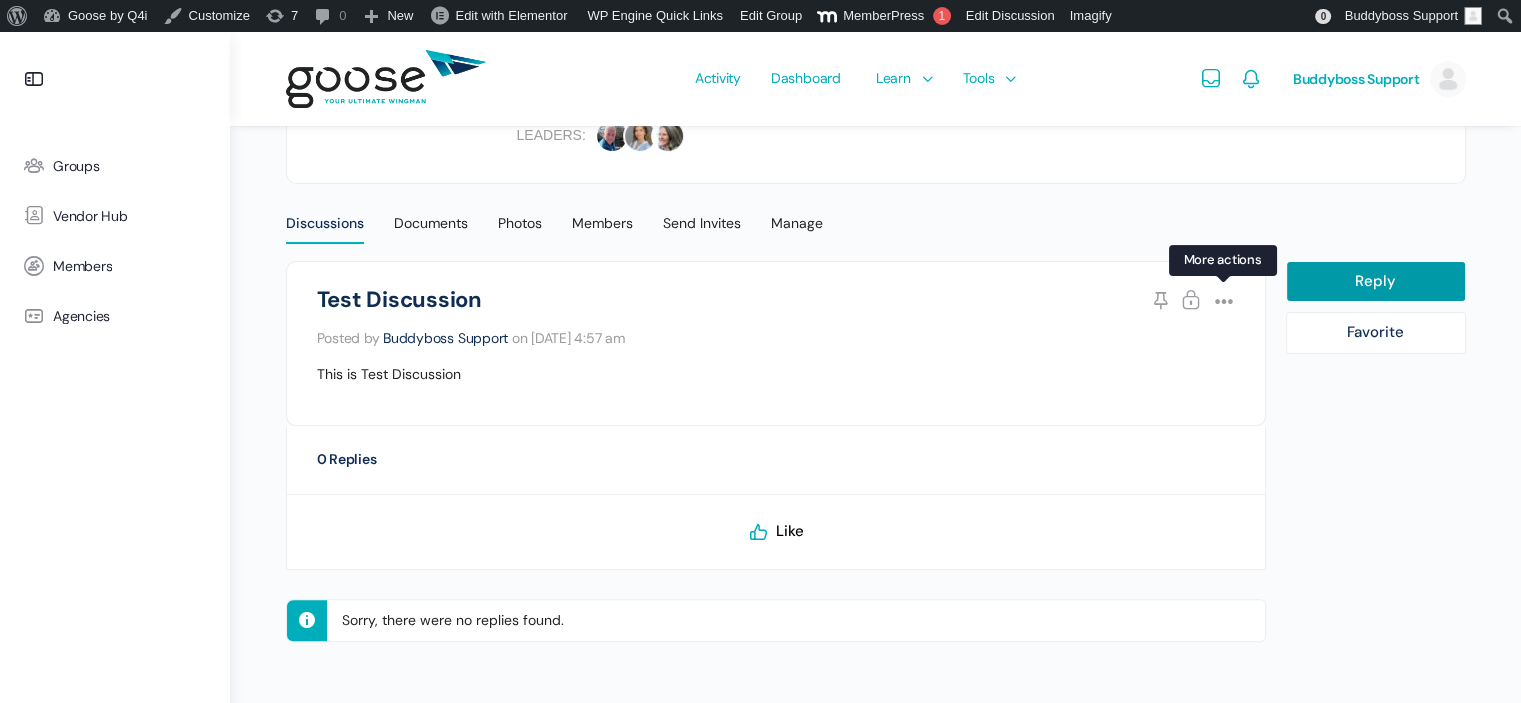 click at bounding box center [1220, 301] 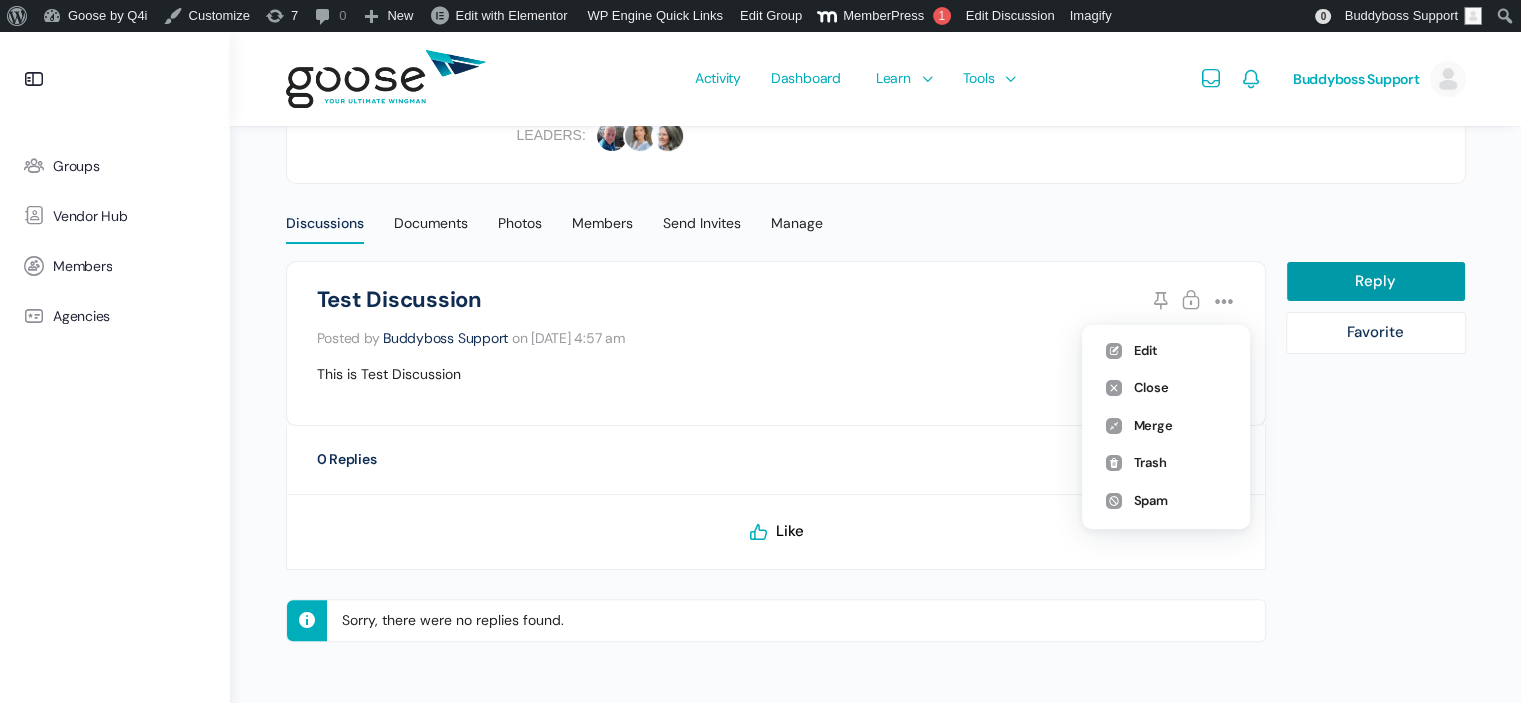 click on "Edit" at bounding box center (1166, 352) 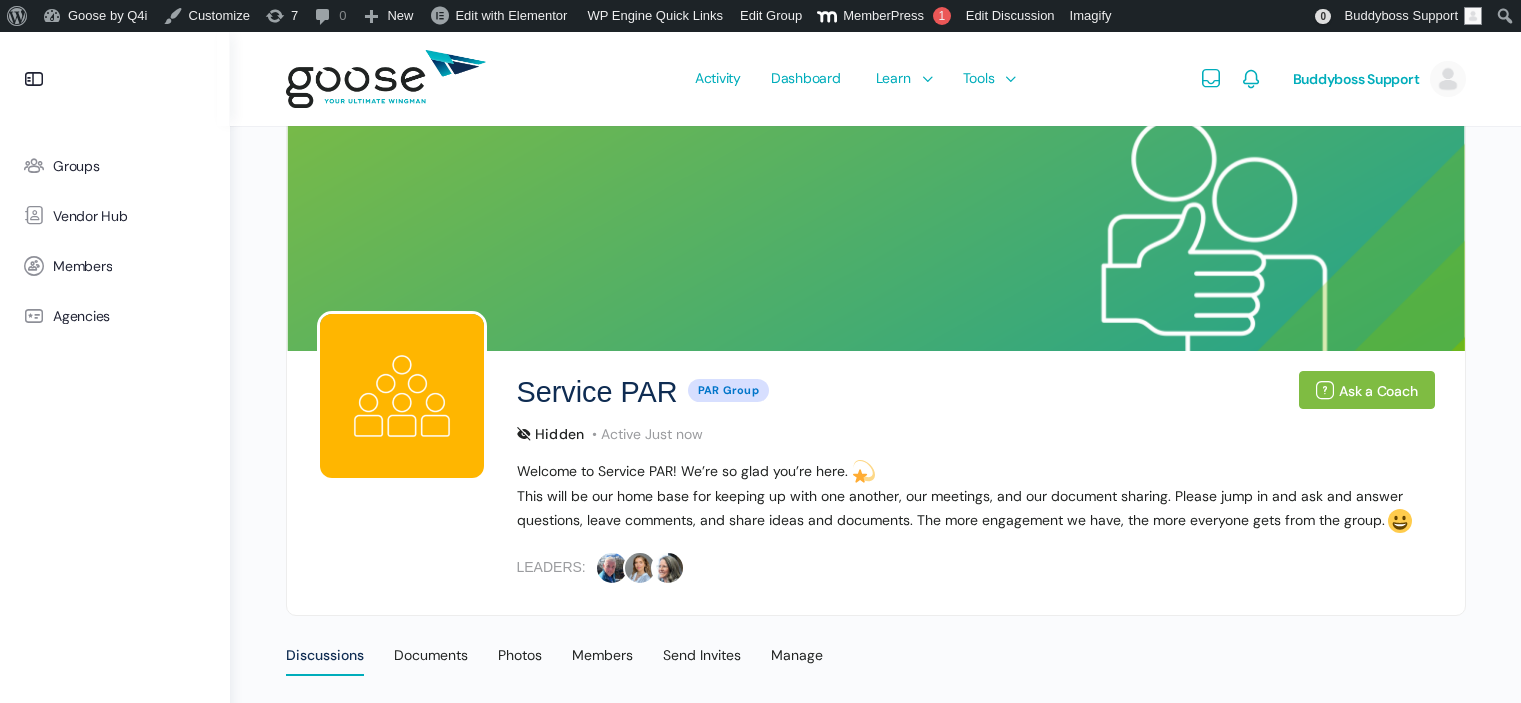 scroll, scrollTop: 0, scrollLeft: 0, axis: both 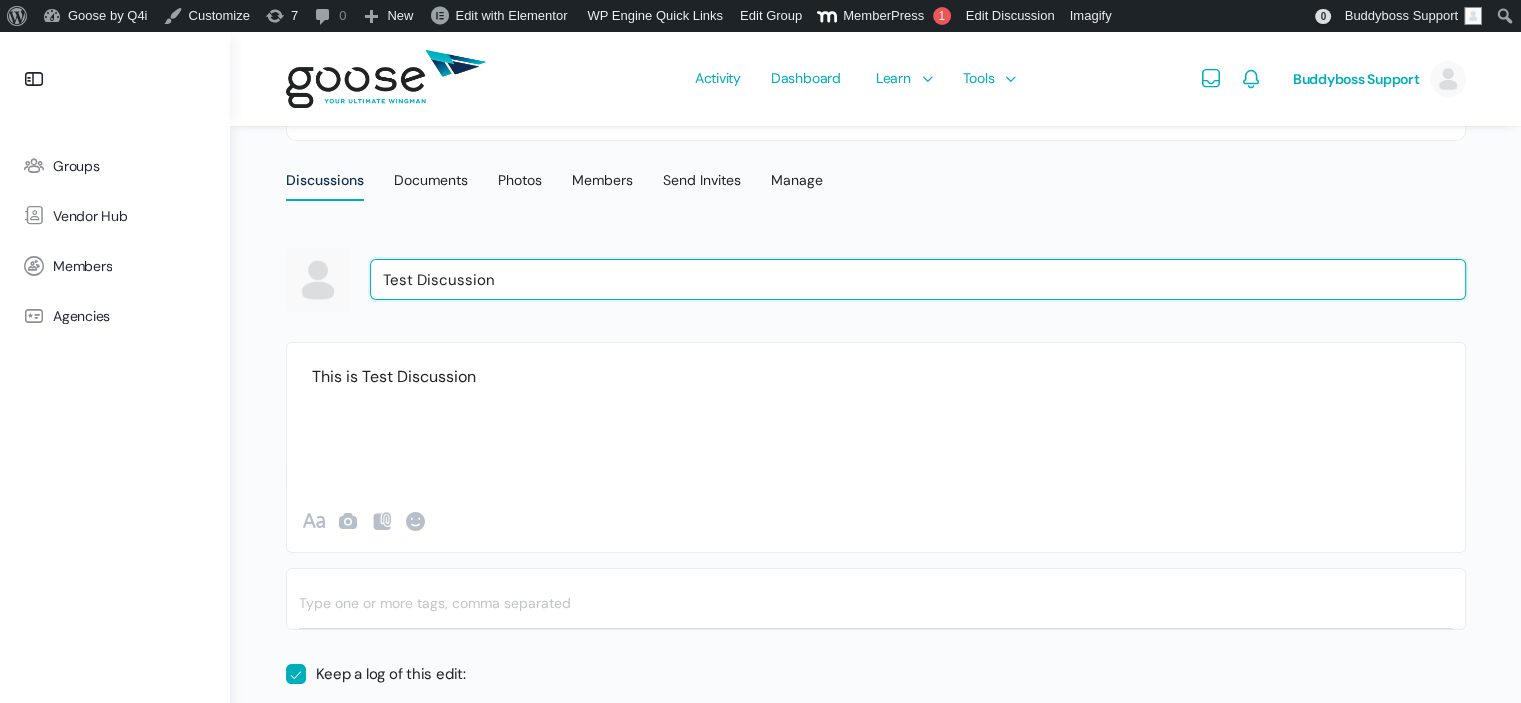 click on "Test Discussion" at bounding box center [918, 279] 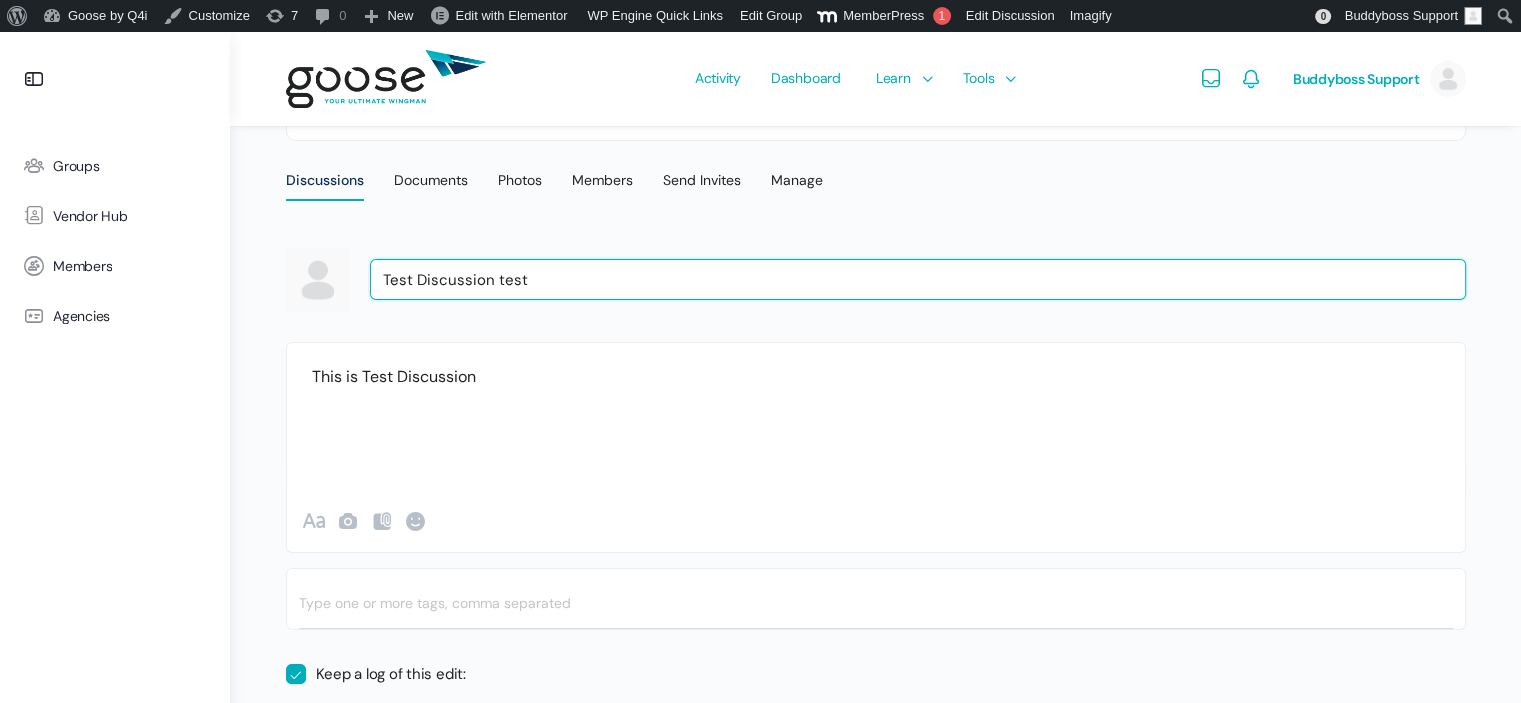 scroll, scrollTop: 866, scrollLeft: 0, axis: vertical 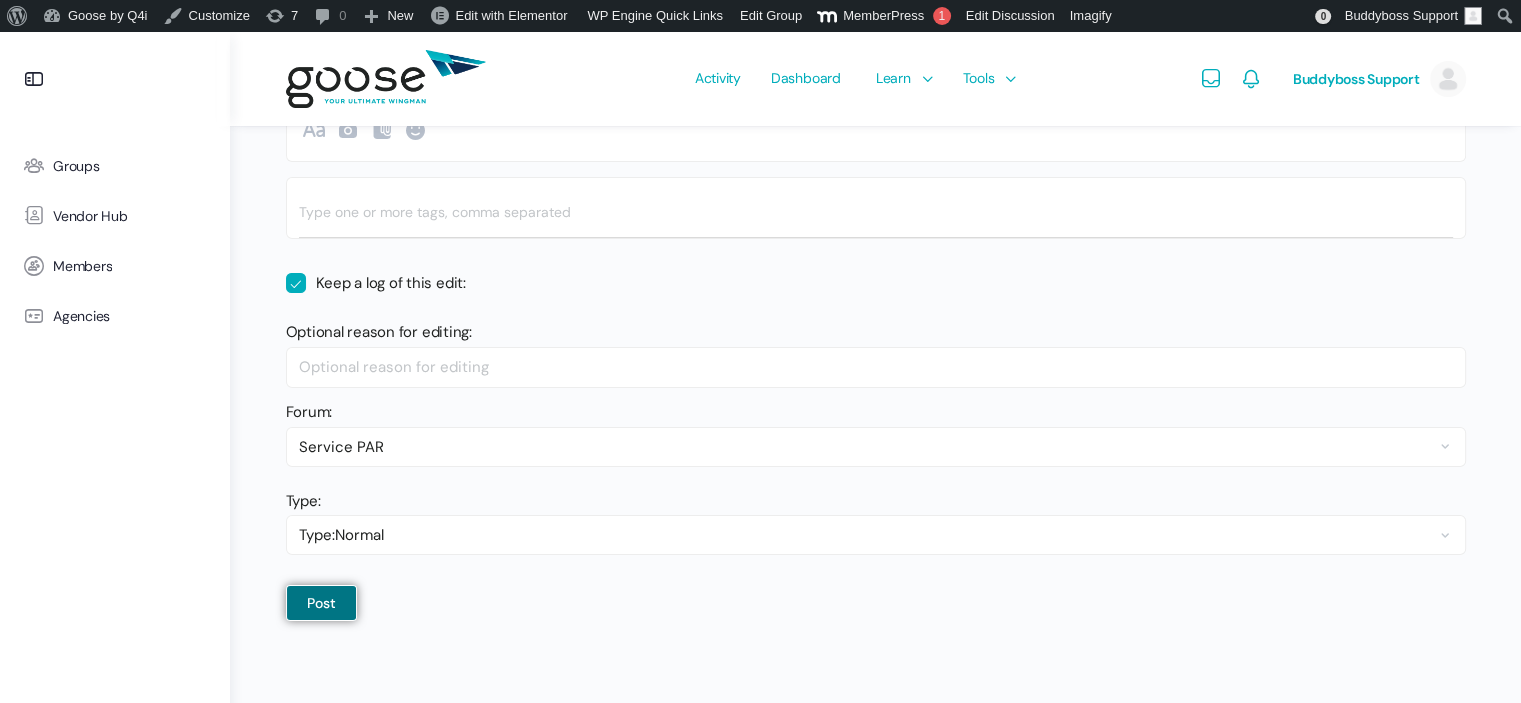 type on "Test Discussion test" 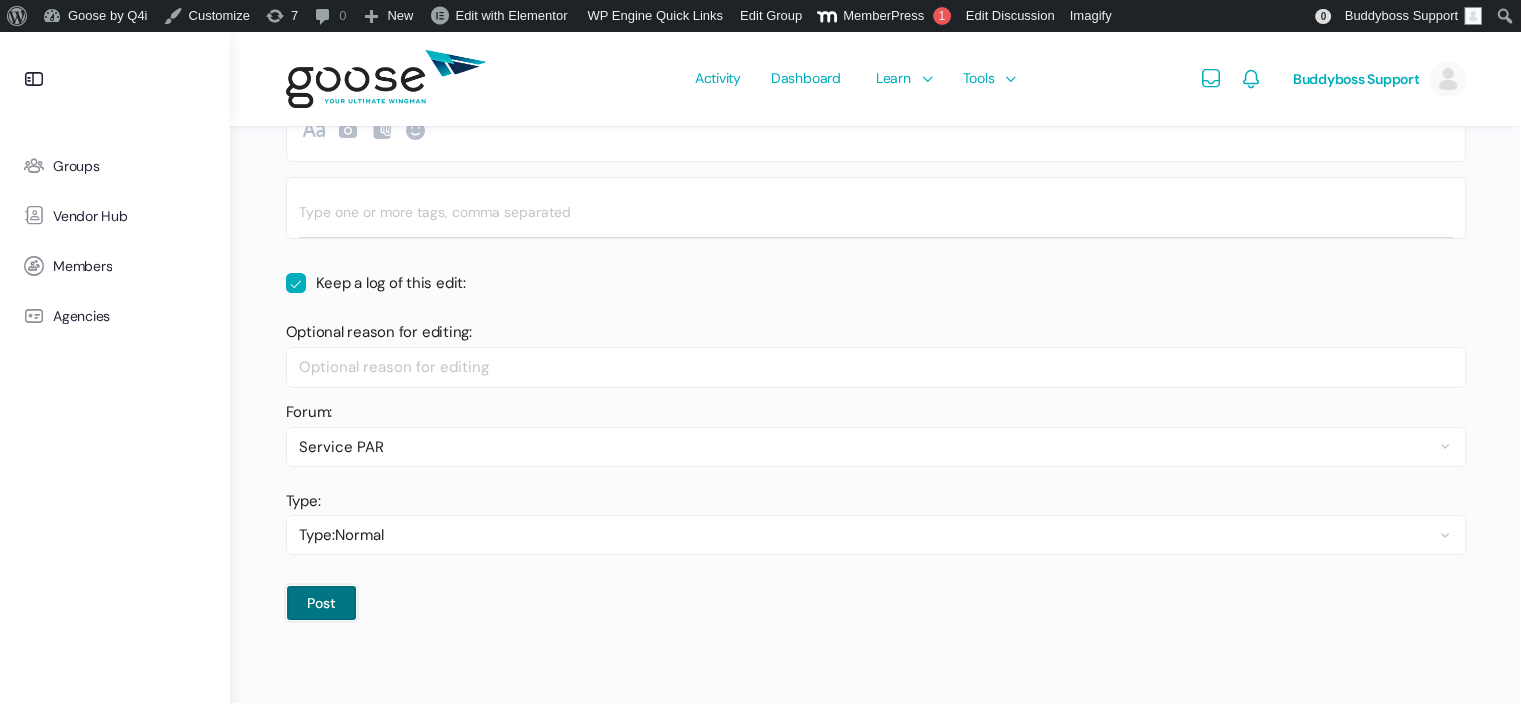 click on "Post" at bounding box center (321, 603) 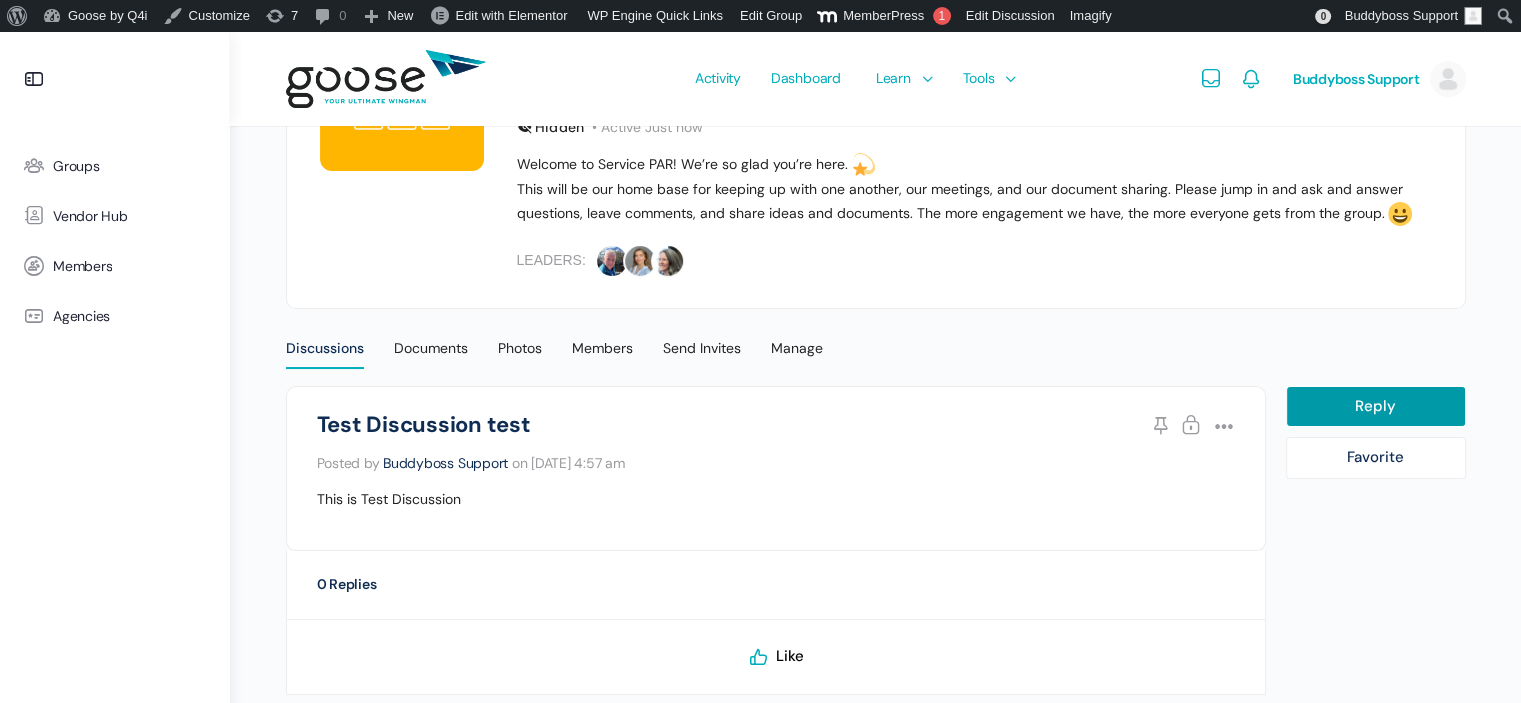 scroll, scrollTop: 307, scrollLeft: 0, axis: vertical 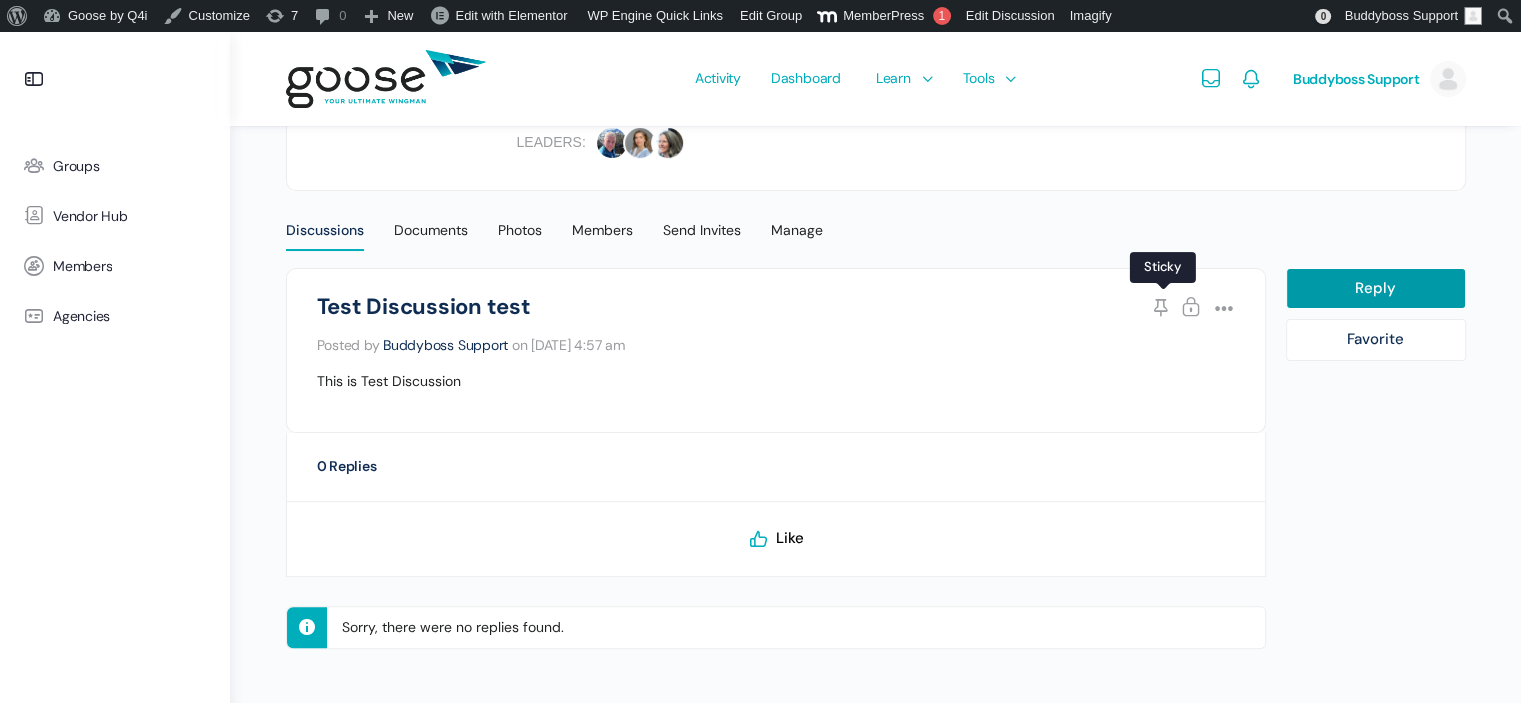 click on "Stick" at bounding box center (1163, 310) 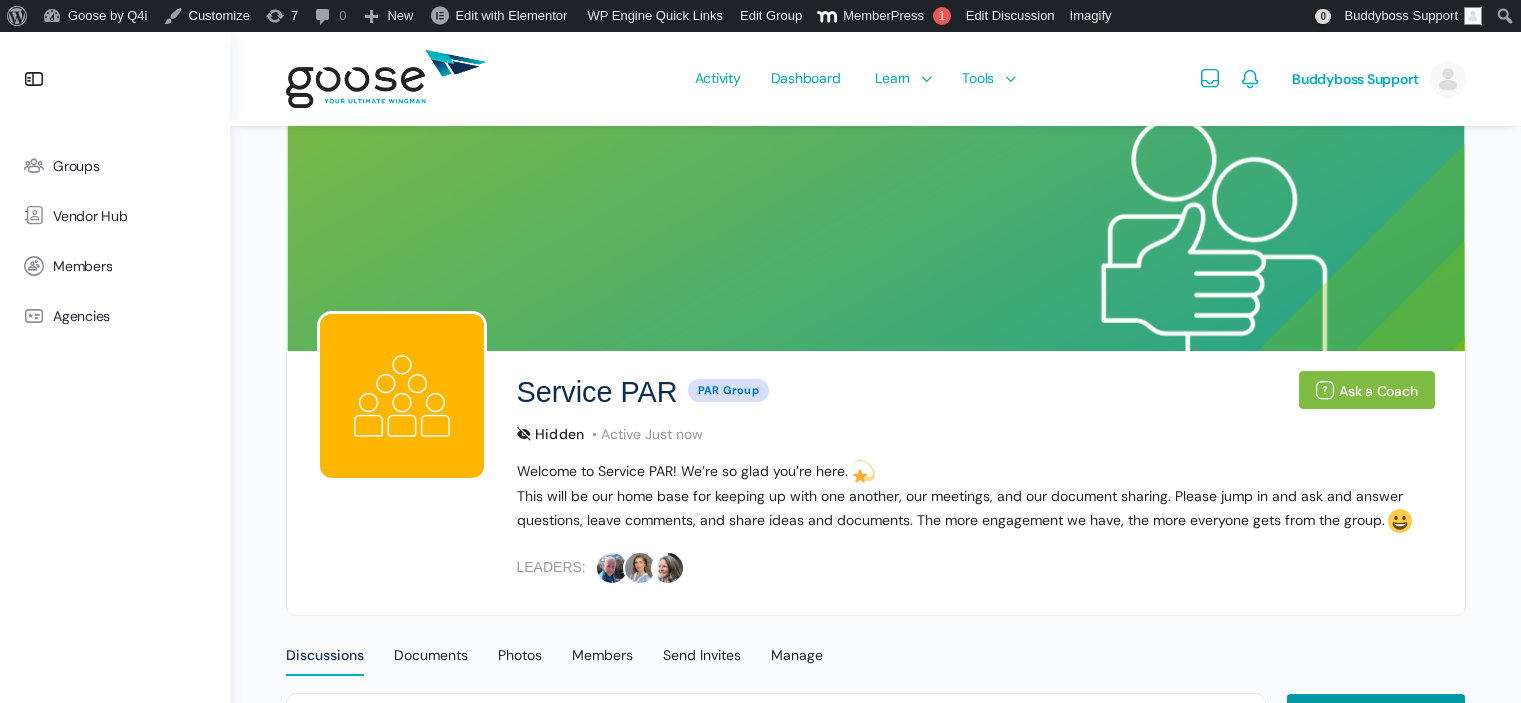 scroll, scrollTop: 353, scrollLeft: 0, axis: vertical 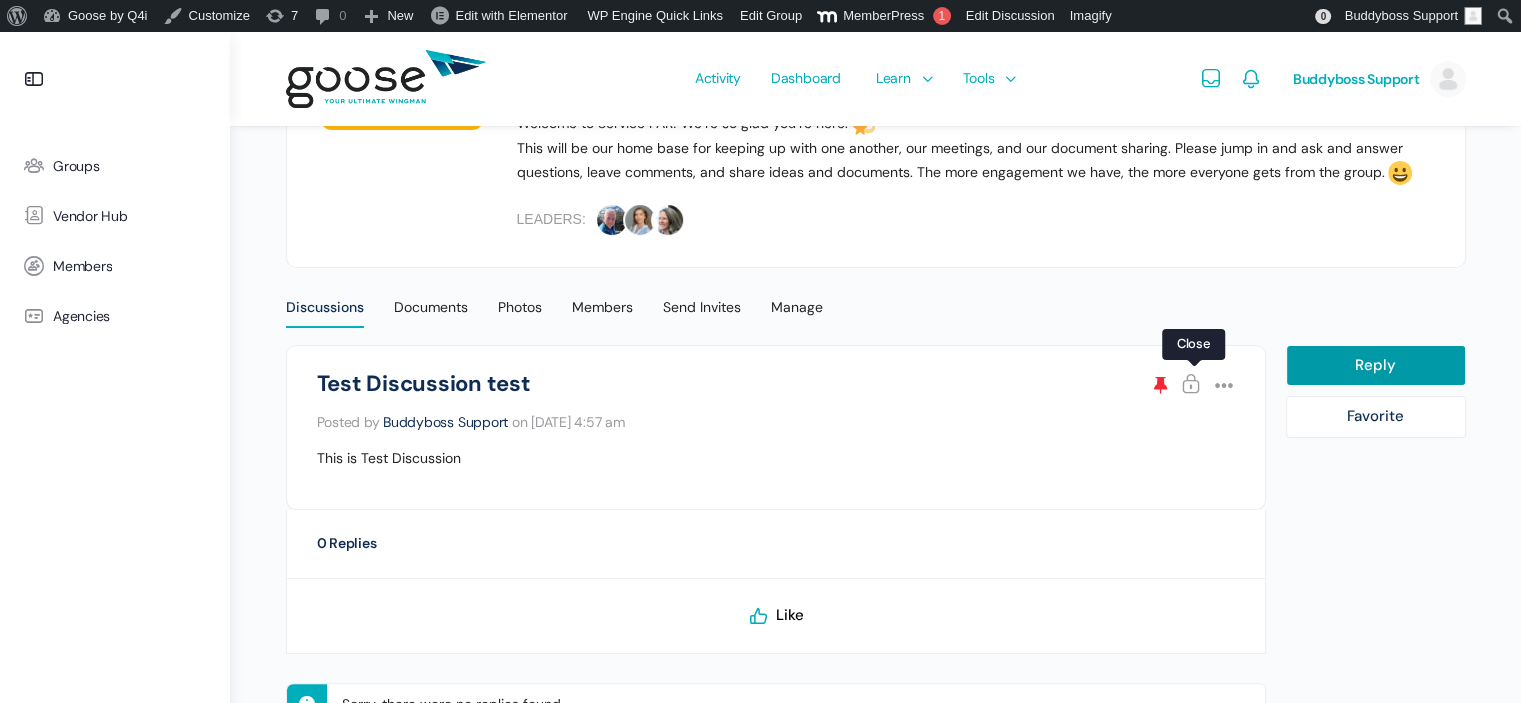 click on "Close" at bounding box center (1194, 387) 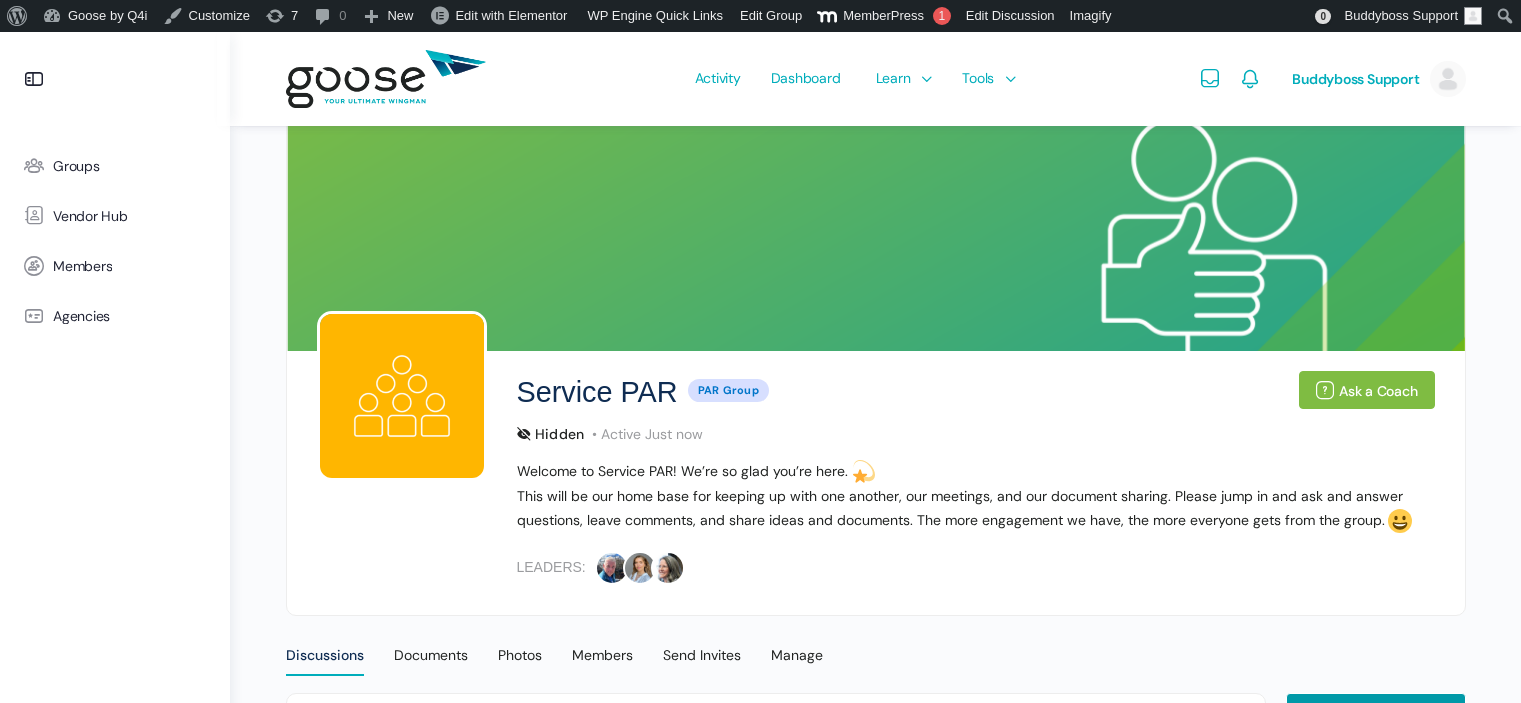 scroll, scrollTop: 362, scrollLeft: 0, axis: vertical 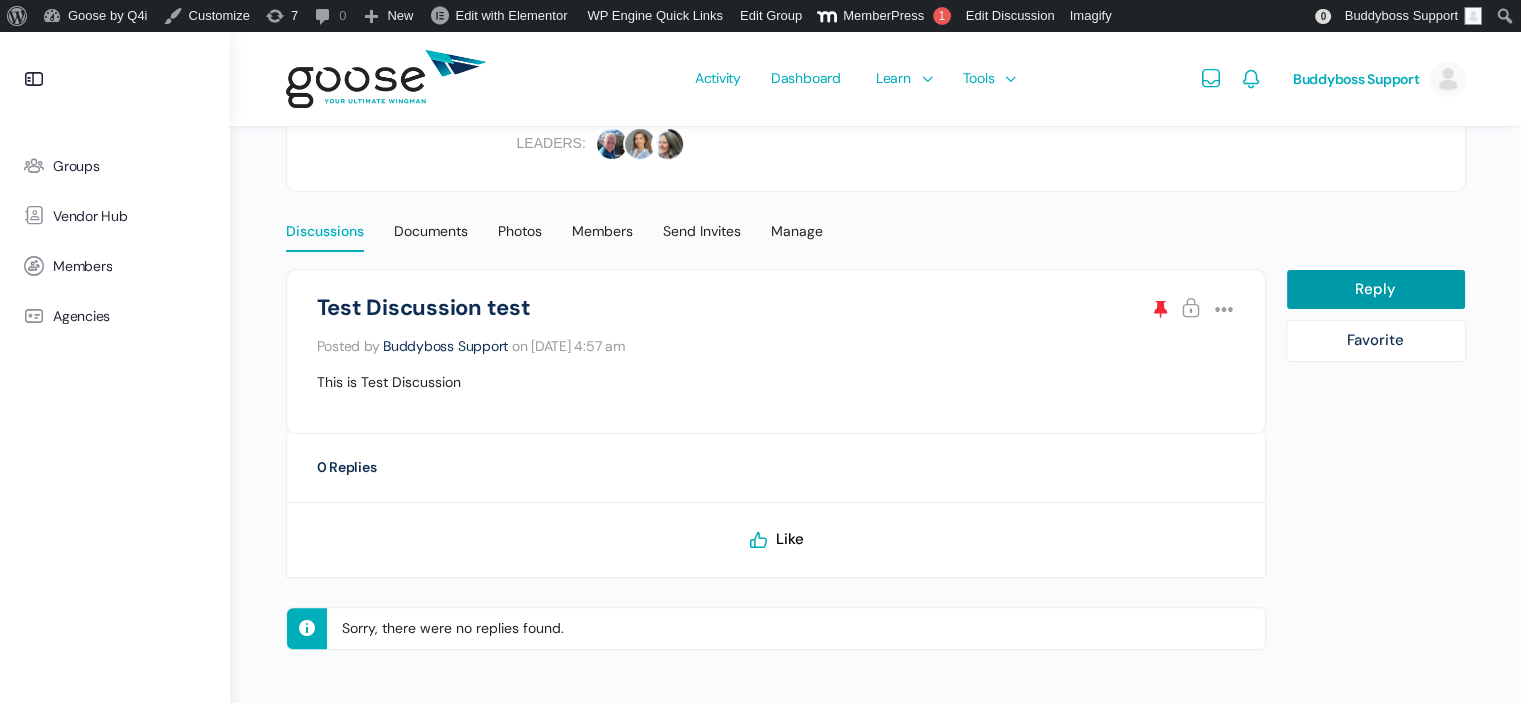 click on "Discussions" at bounding box center (325, 237) 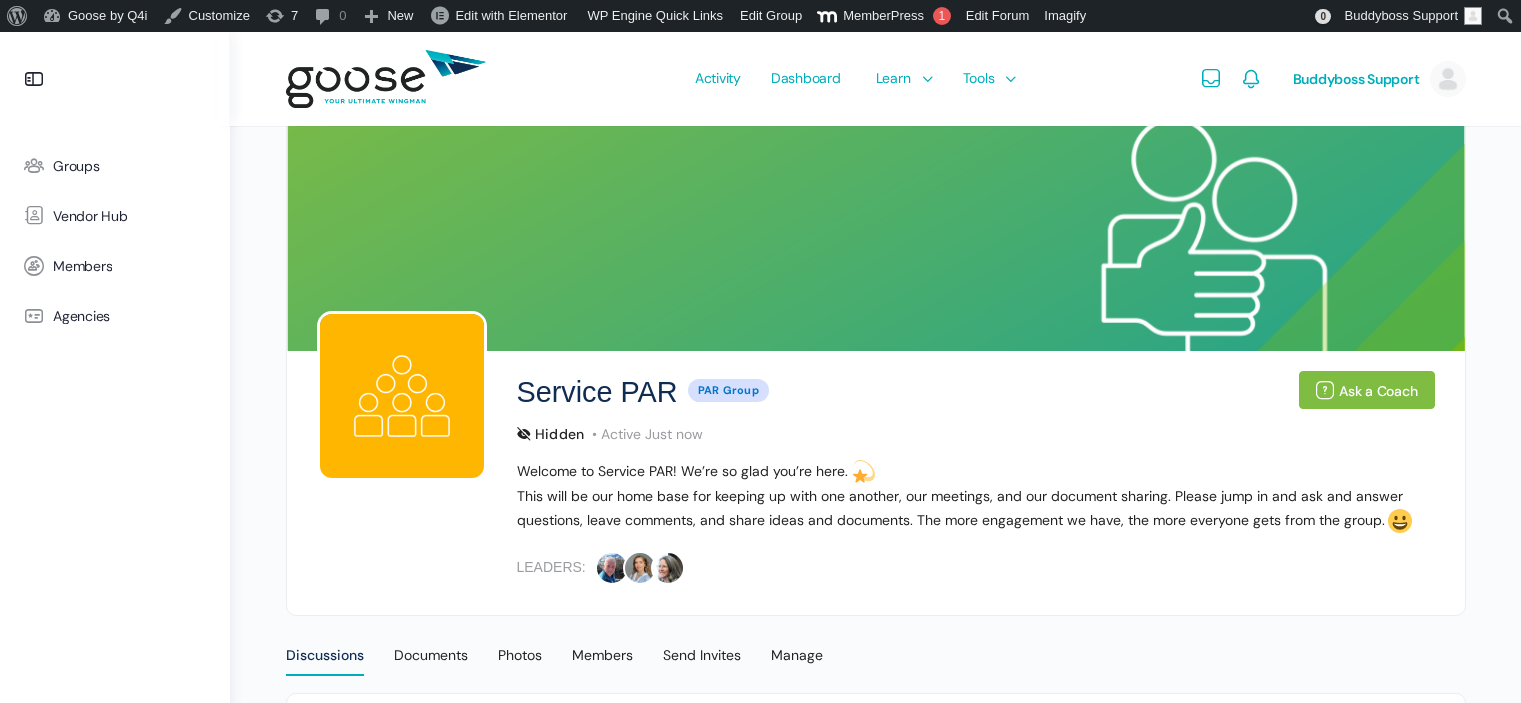 scroll, scrollTop: 444, scrollLeft: 0, axis: vertical 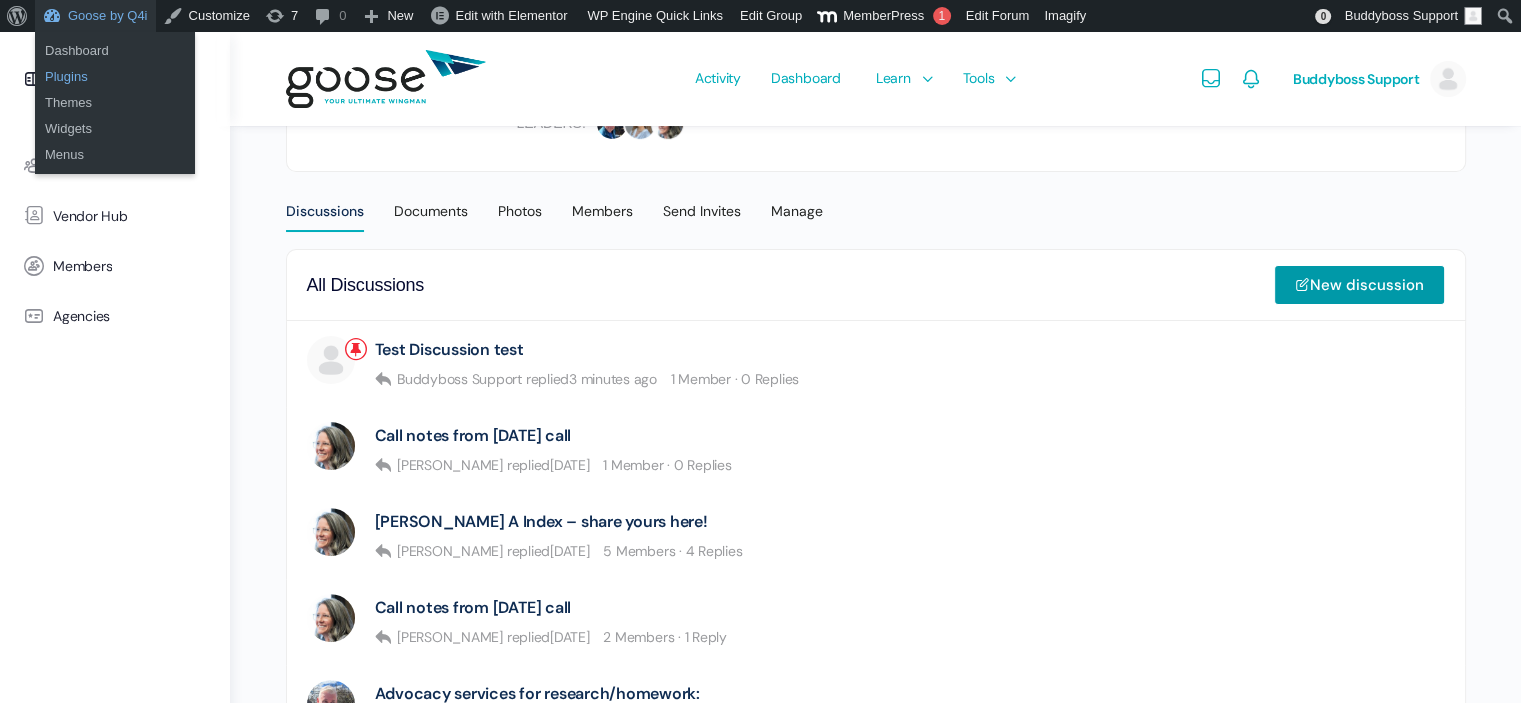 click on "Plugins" at bounding box center [115, 77] 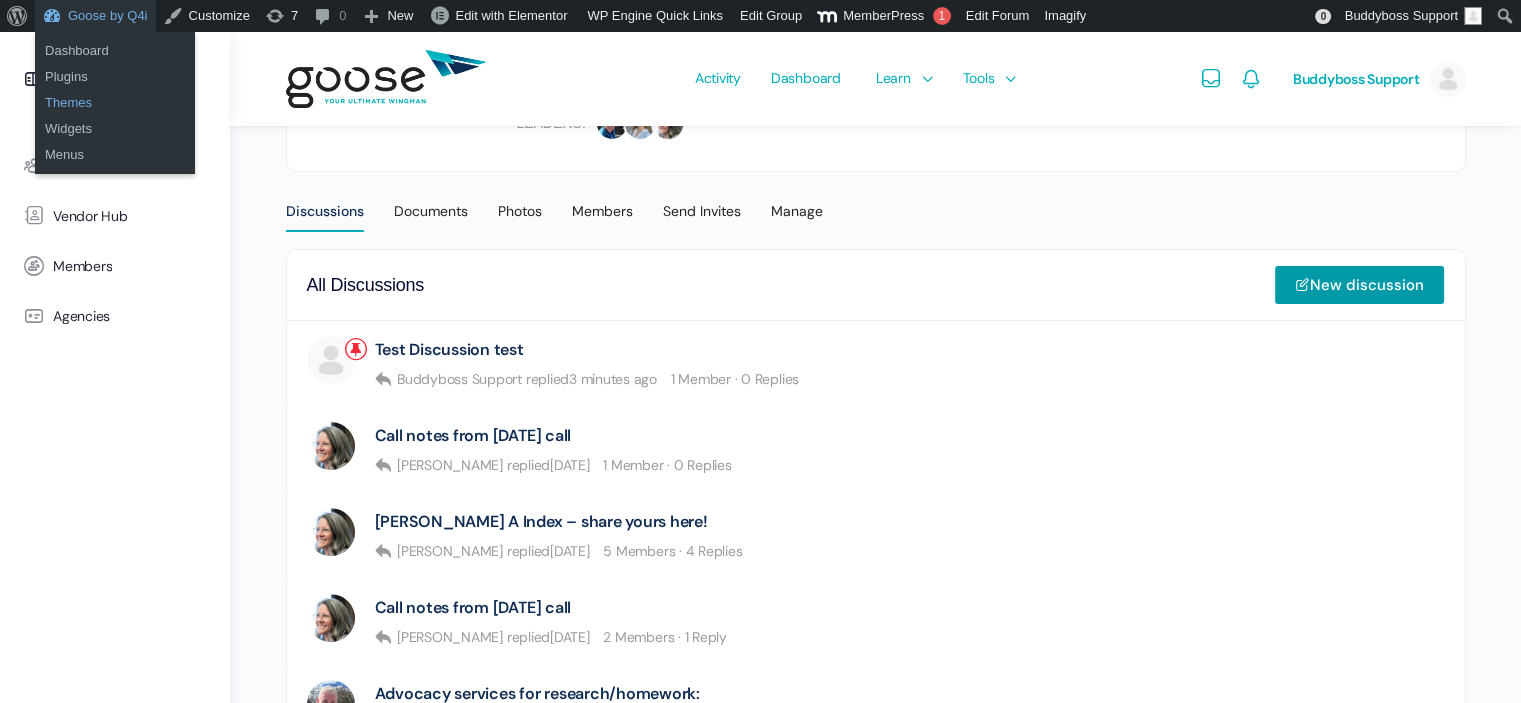 click on "Themes" at bounding box center (115, 103) 